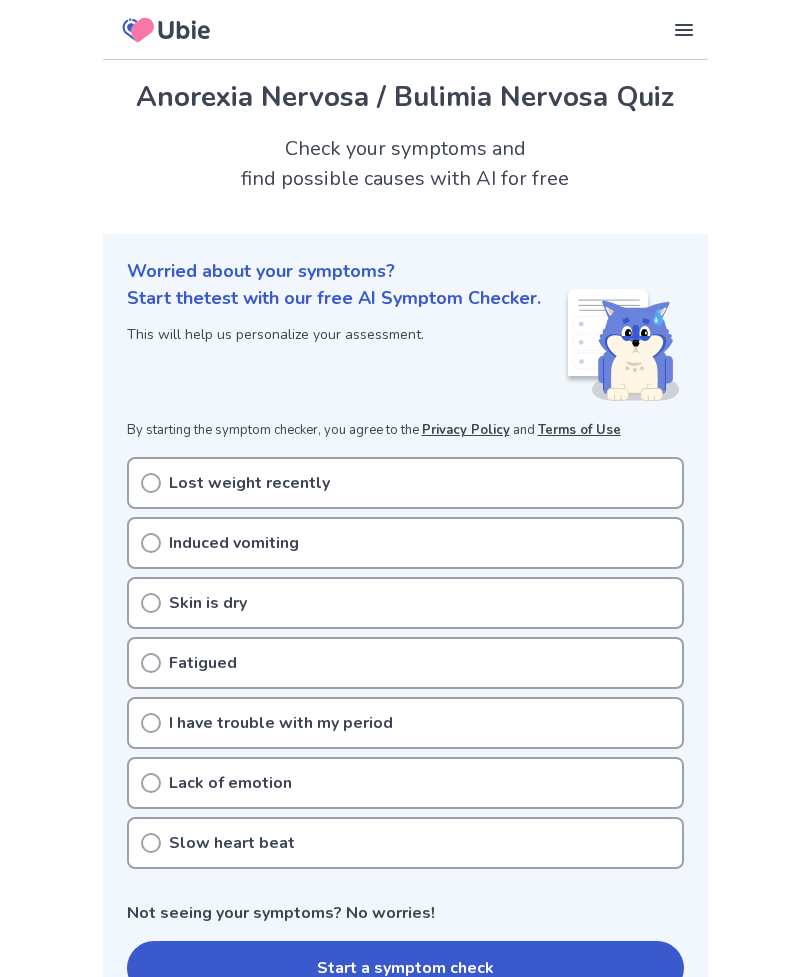 scroll, scrollTop: 0, scrollLeft: 0, axis: both 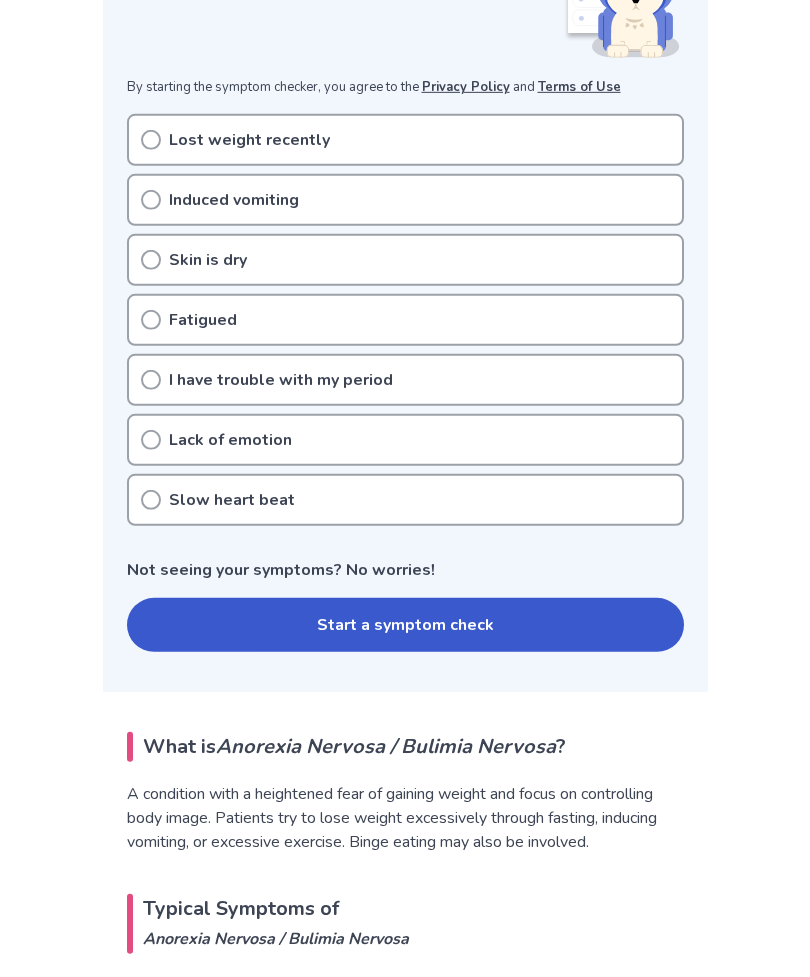 click on "Start a symptom check" at bounding box center (405, 625) 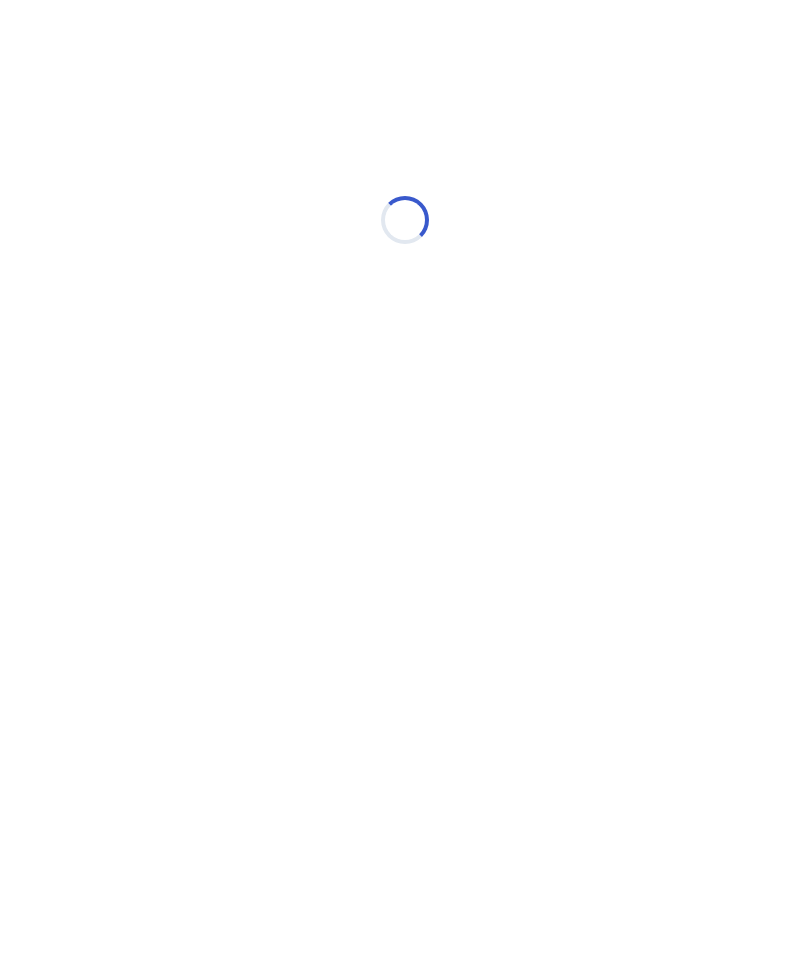 scroll, scrollTop: 0, scrollLeft: 0, axis: both 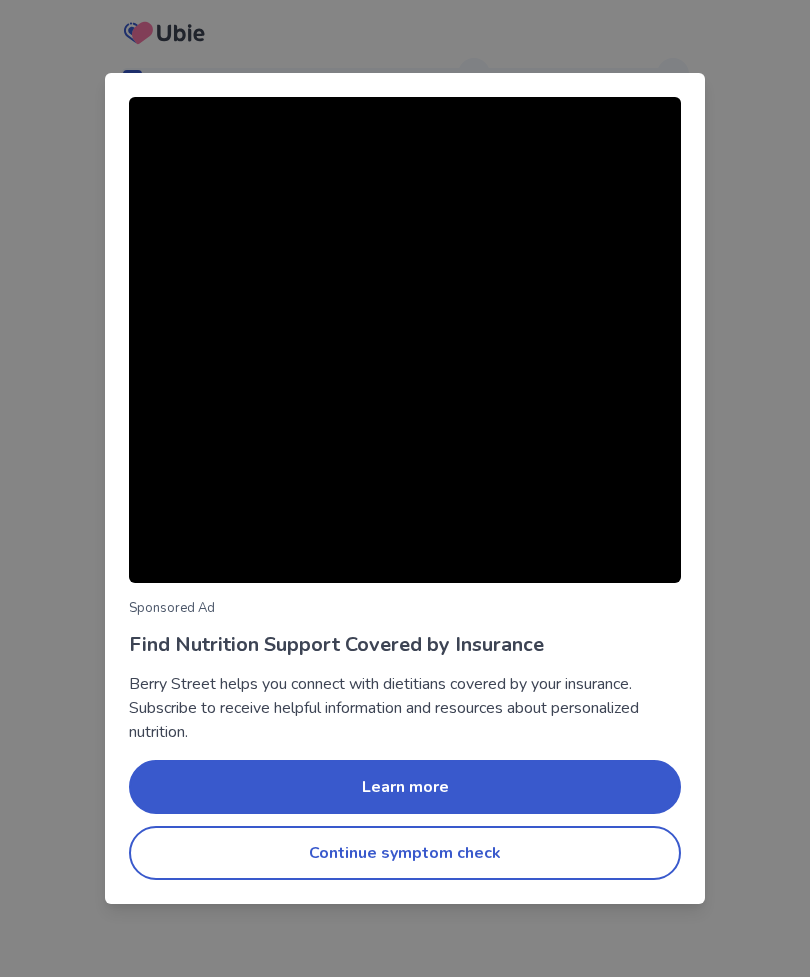 click on "Sponsored Ad Find Nutrition Support Covered by Insurance Berry Street helps you connect with dietitians covered by your insurance. Subscribe to receive helpful information and resources about personalized nutrition. Learn more Continue symptom check" at bounding box center (405, 488) 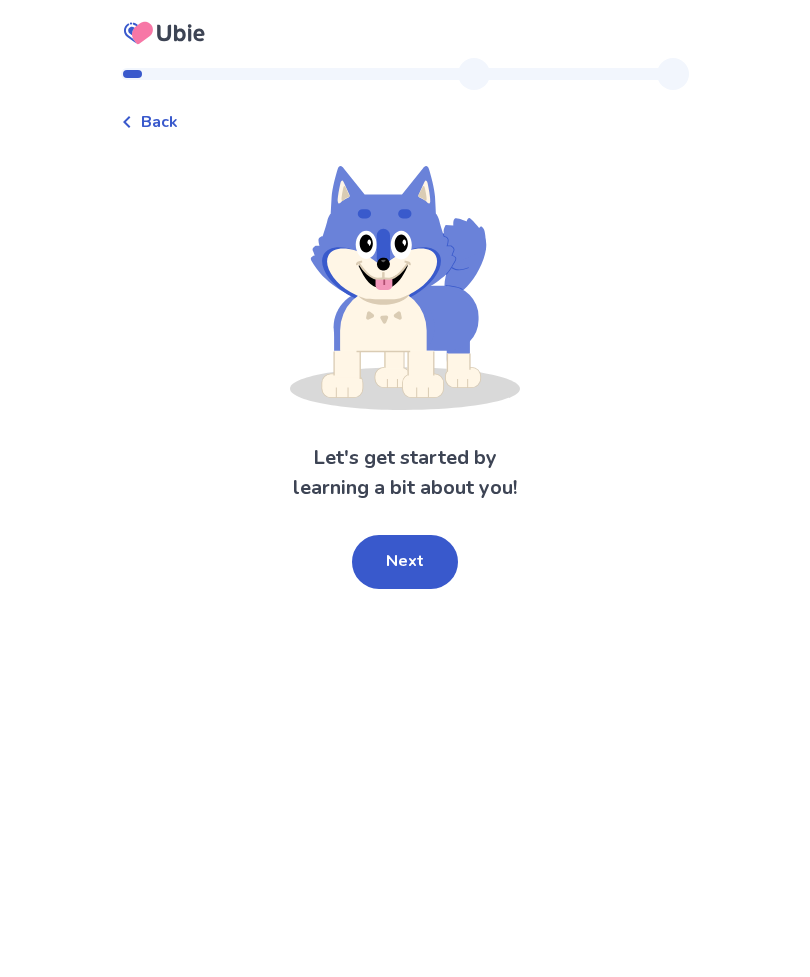 click on "Next" at bounding box center (405, 562) 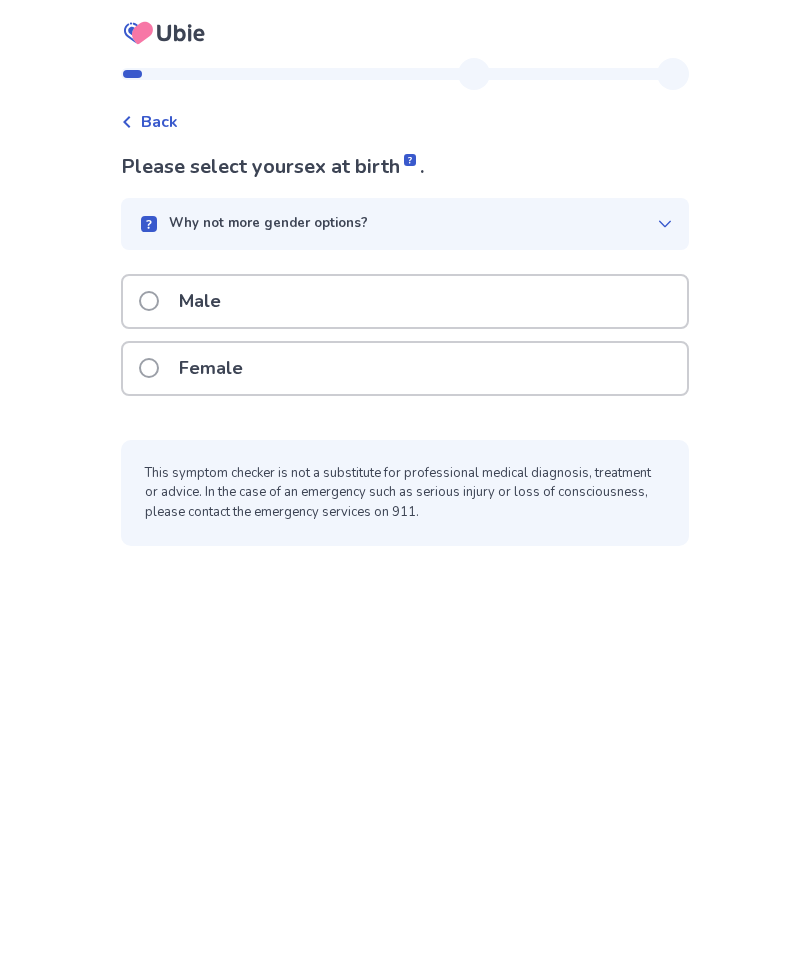 click on "Why not more gender options?" at bounding box center [405, 224] 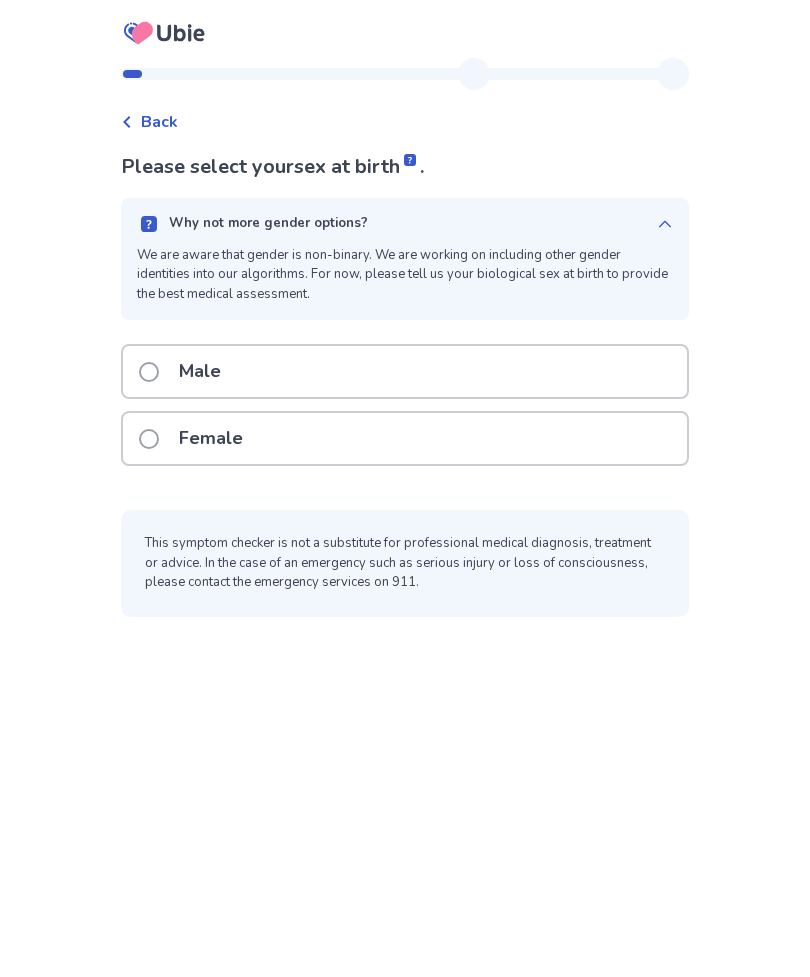 click 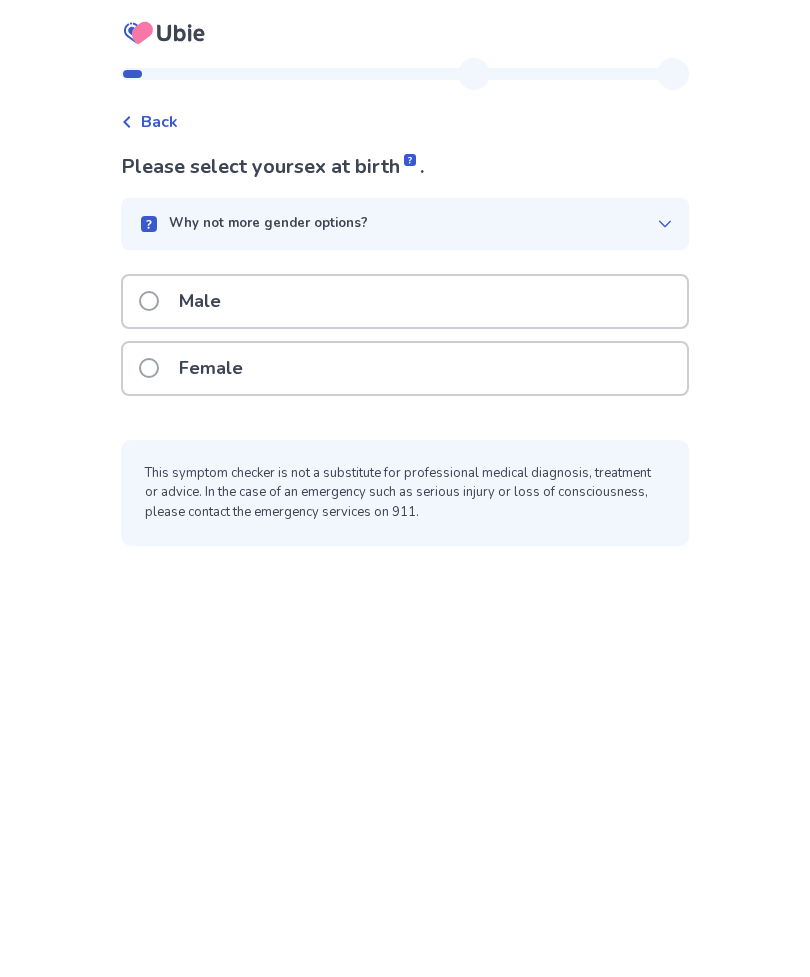 click on "Female" at bounding box center (211, 368) 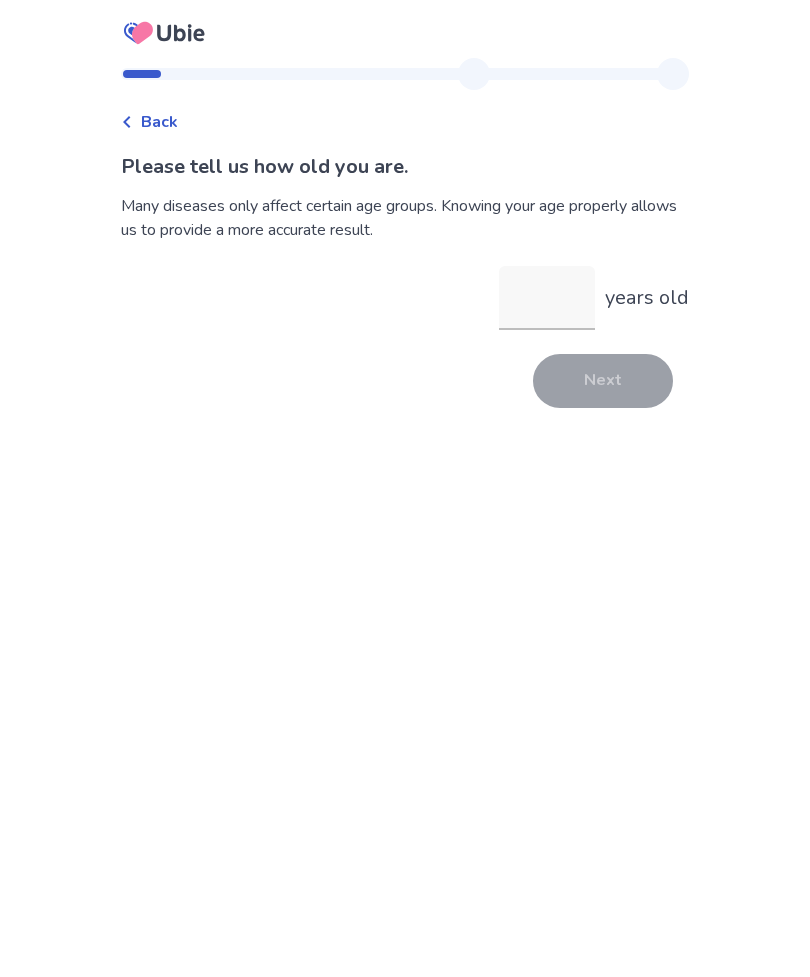 click on "years old" at bounding box center (547, 298) 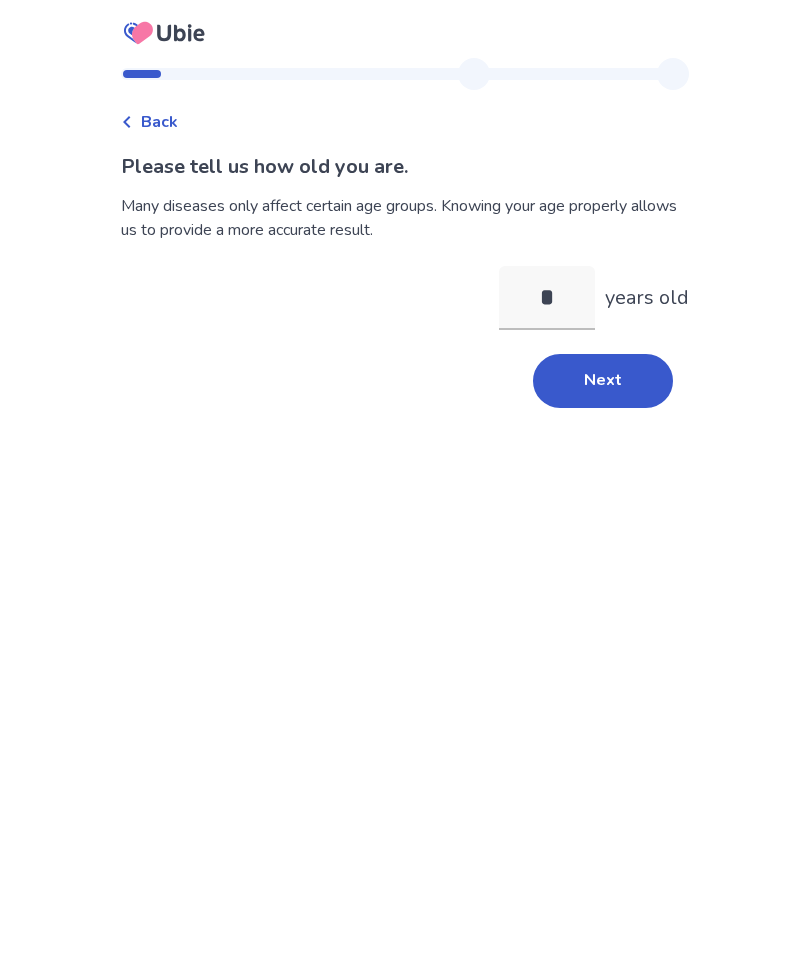 type on "**" 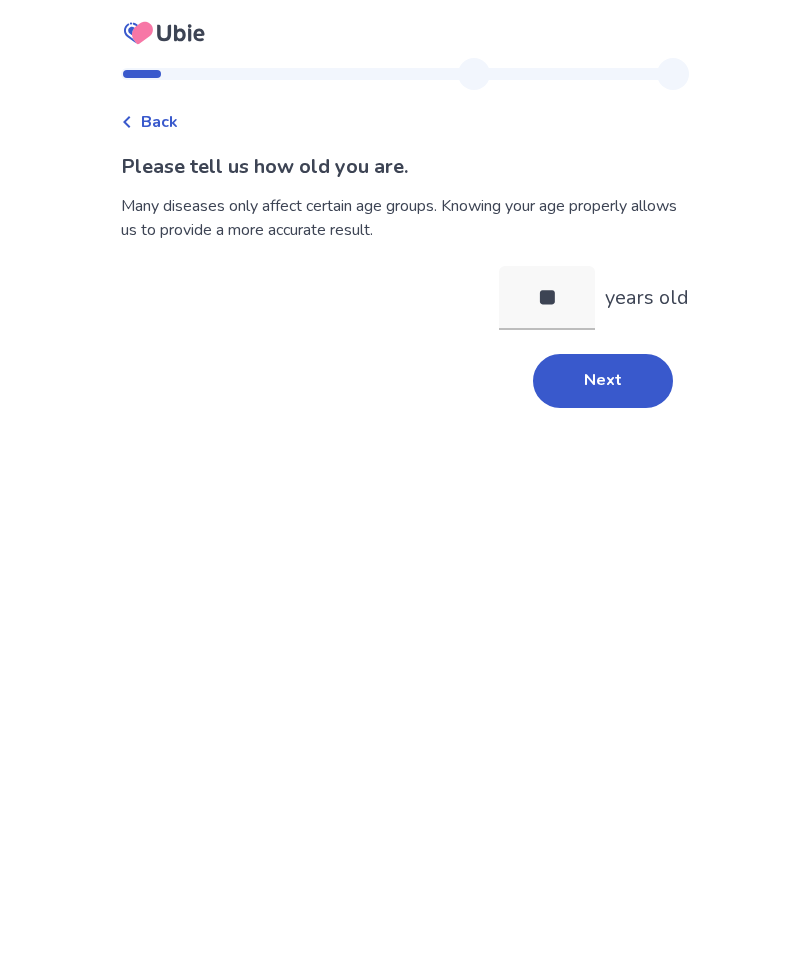 click on "Next" at bounding box center (603, 381) 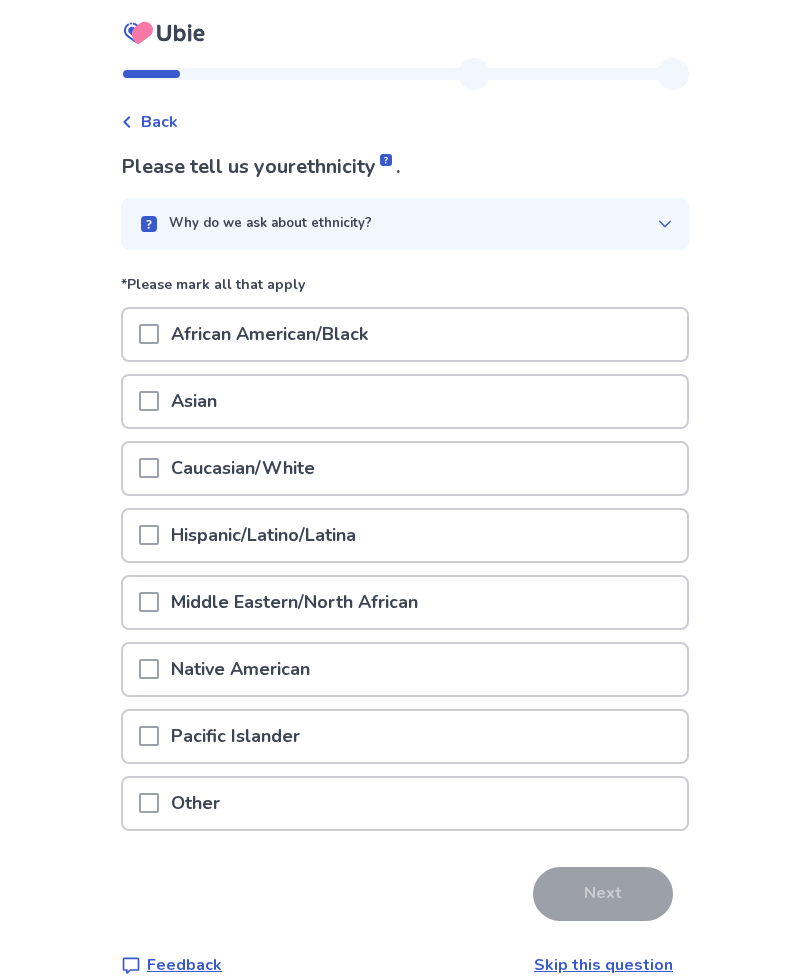 click 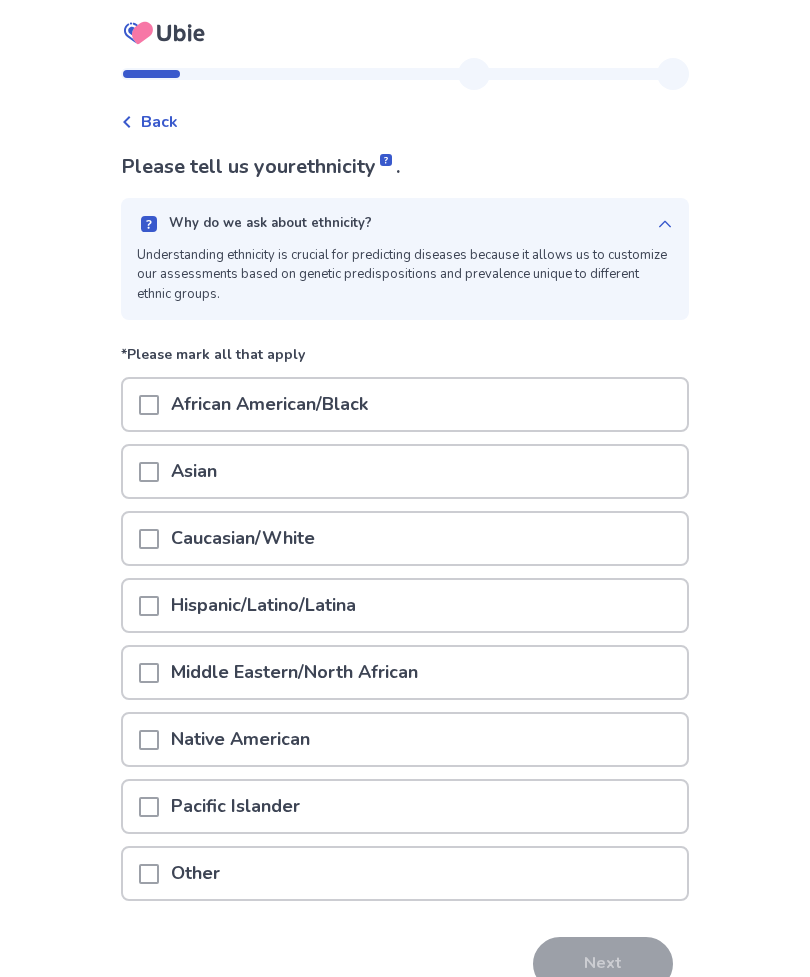 click 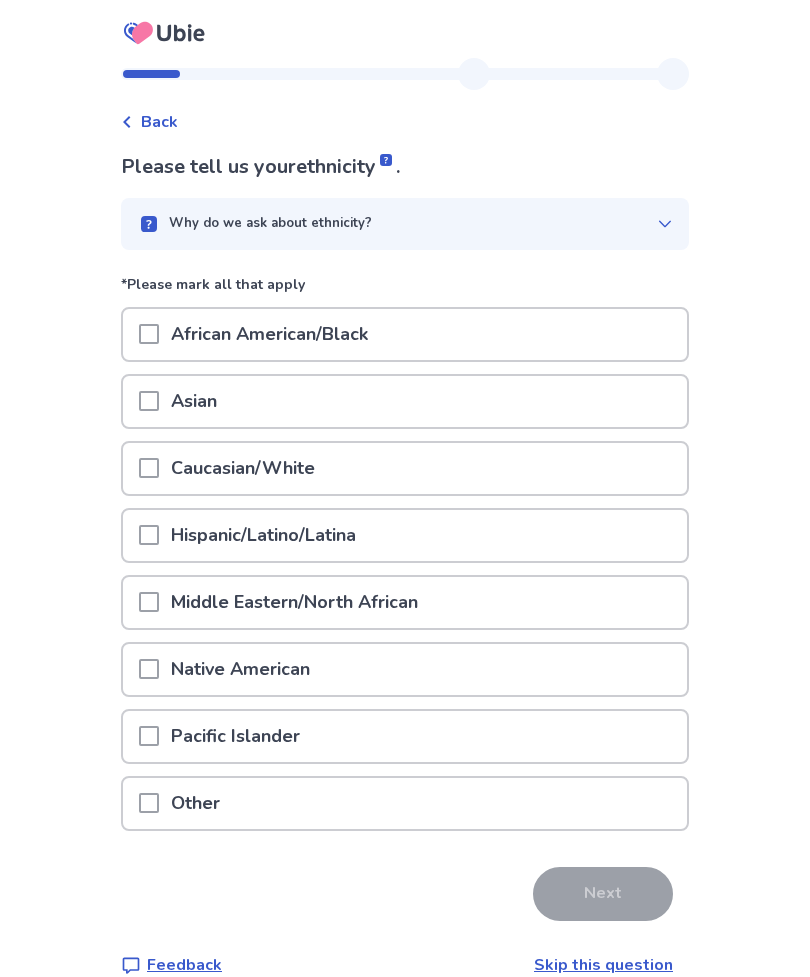 click on "Hispanic/Latino/Latina" at bounding box center (263, 535) 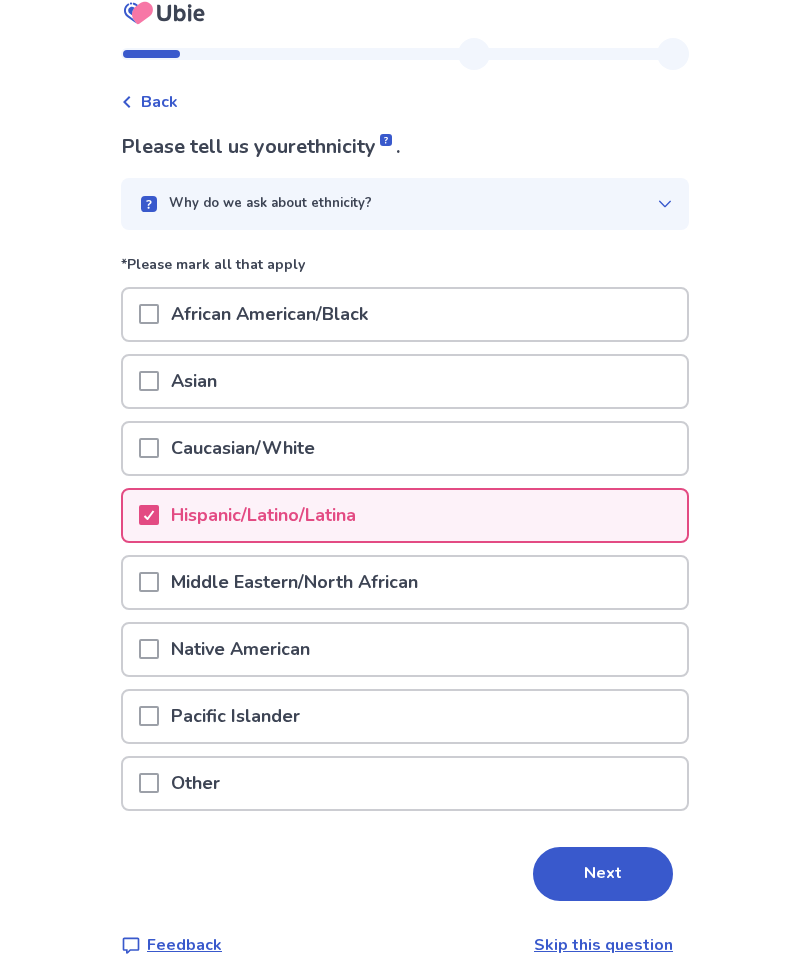 scroll, scrollTop: 61, scrollLeft: 0, axis: vertical 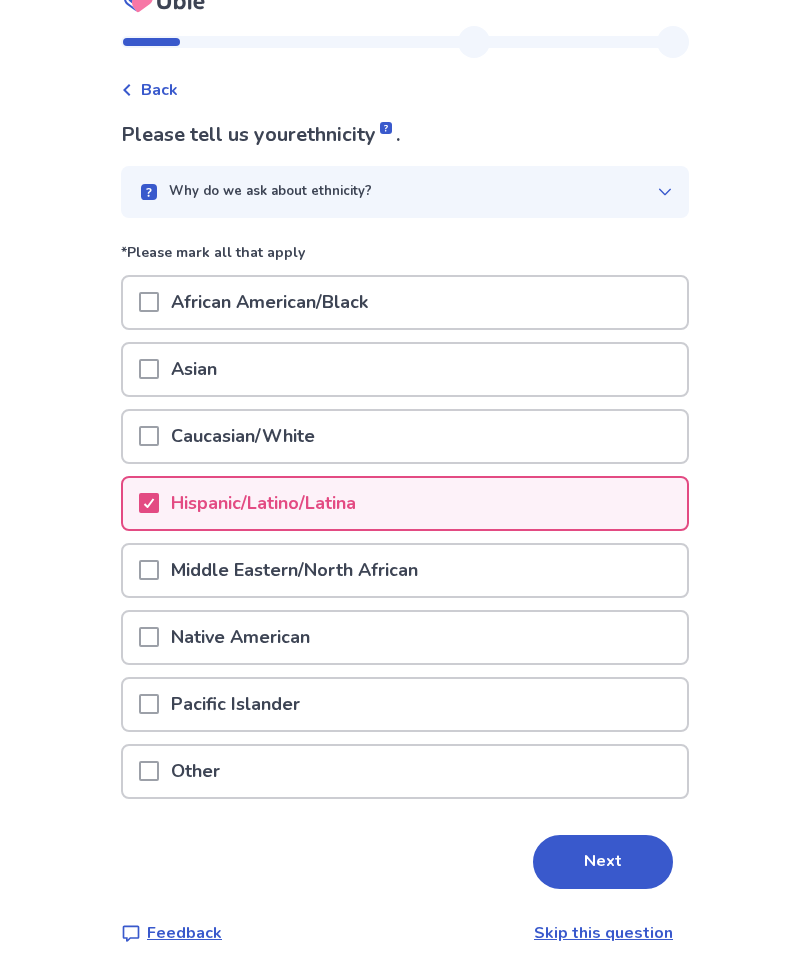 click on "Caucasian/White" at bounding box center [405, 436] 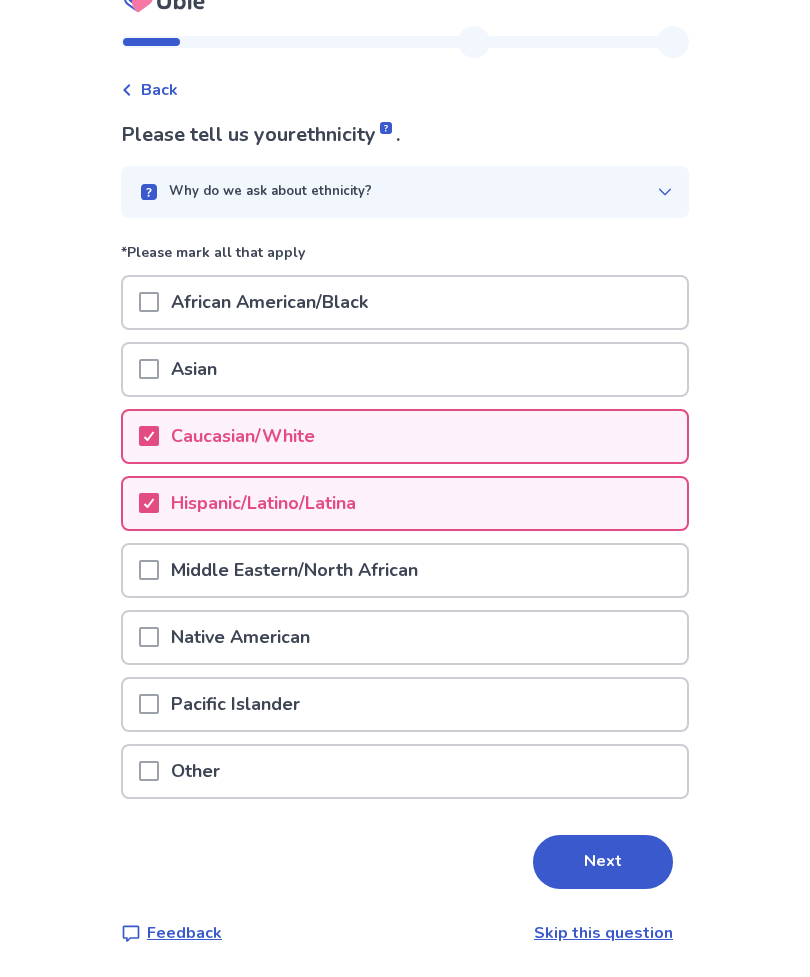 scroll, scrollTop: 61, scrollLeft: 0, axis: vertical 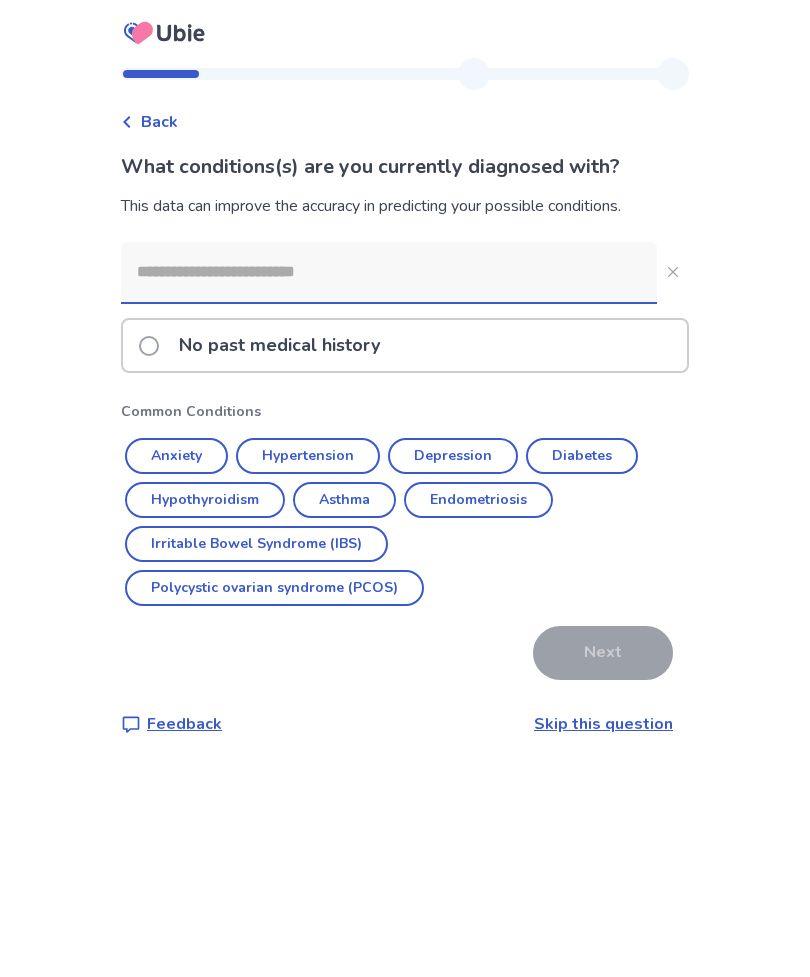 click on "Depression" at bounding box center [453, 456] 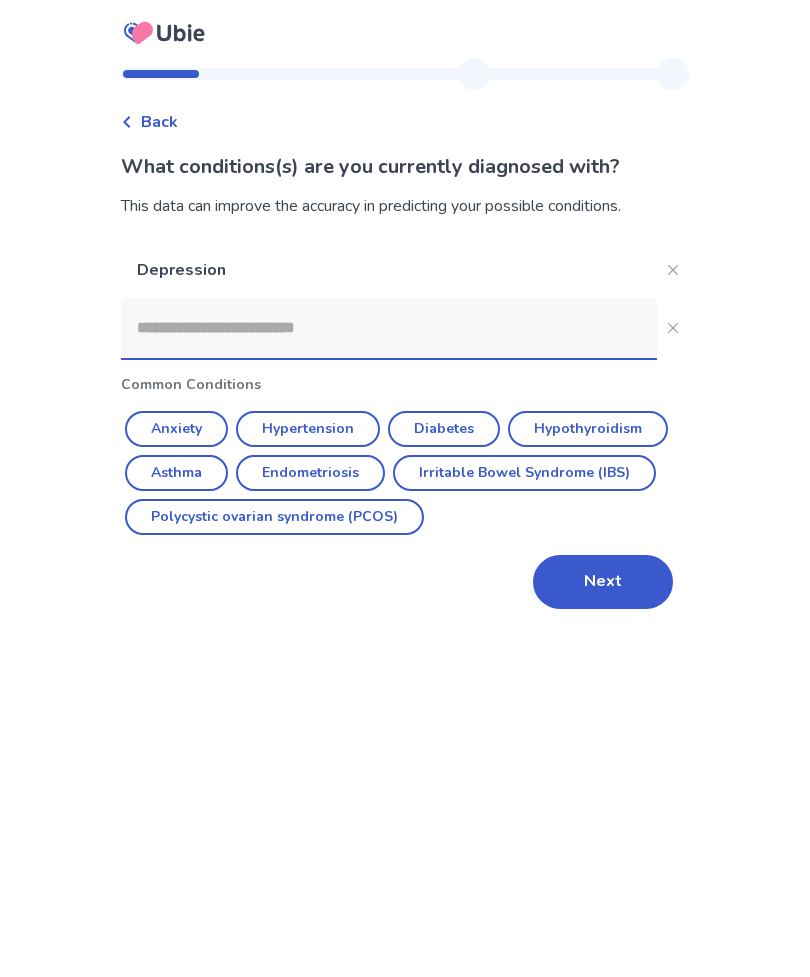click on "Anxiety" at bounding box center (176, 429) 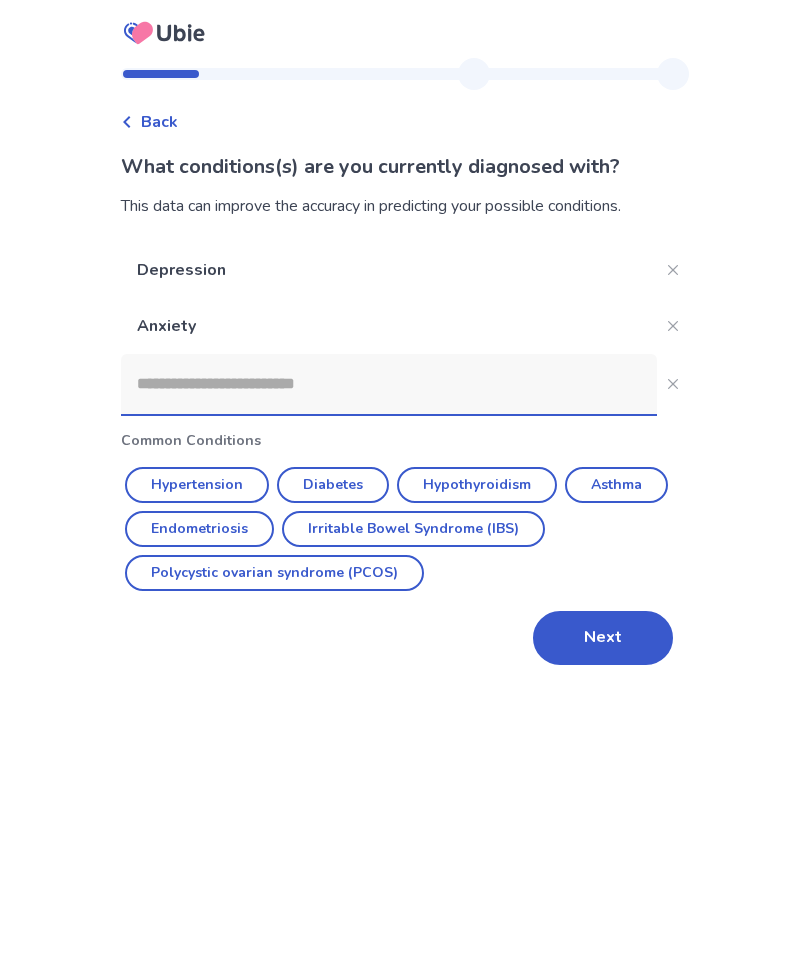 click at bounding box center (389, 384) 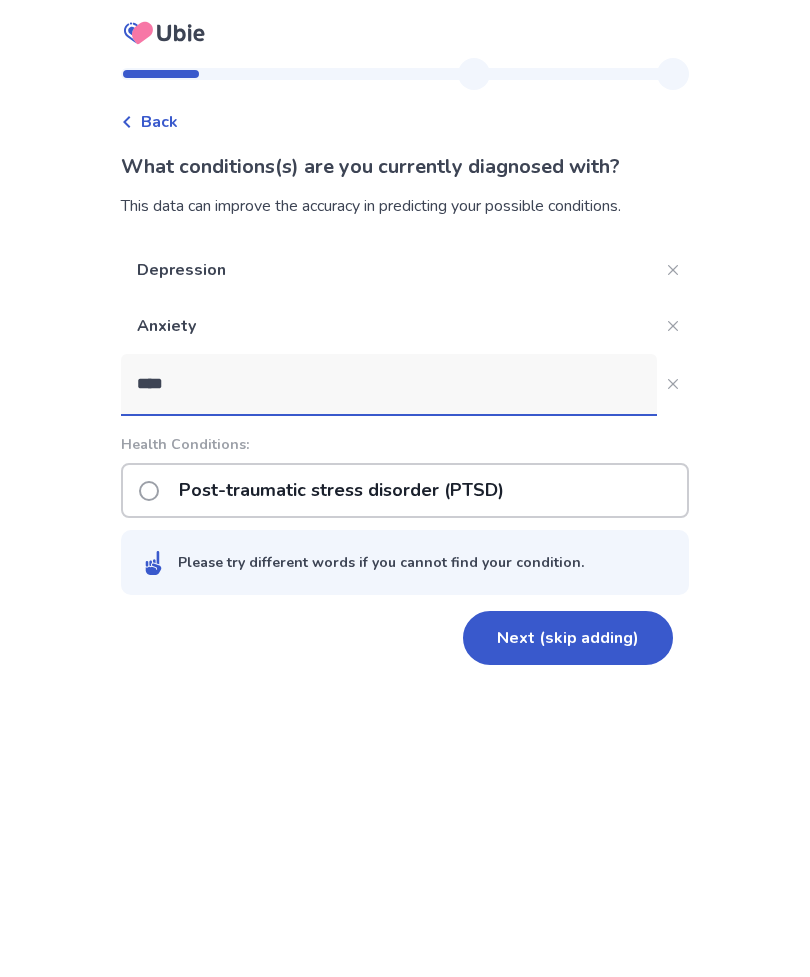 type on "****" 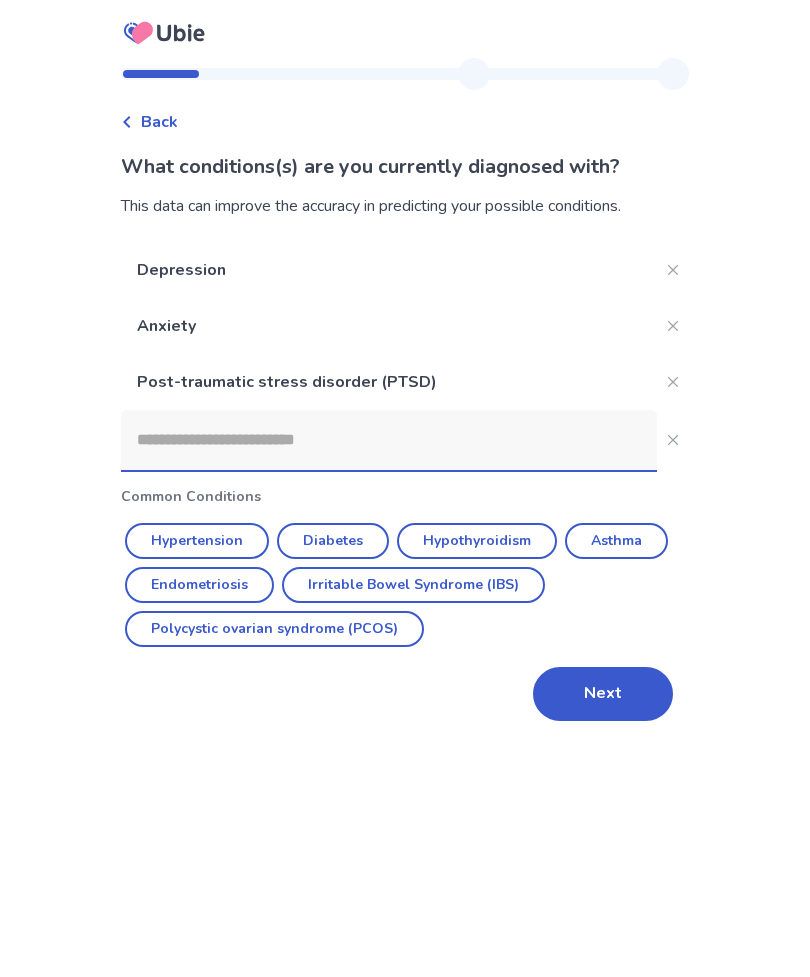 click at bounding box center [389, 440] 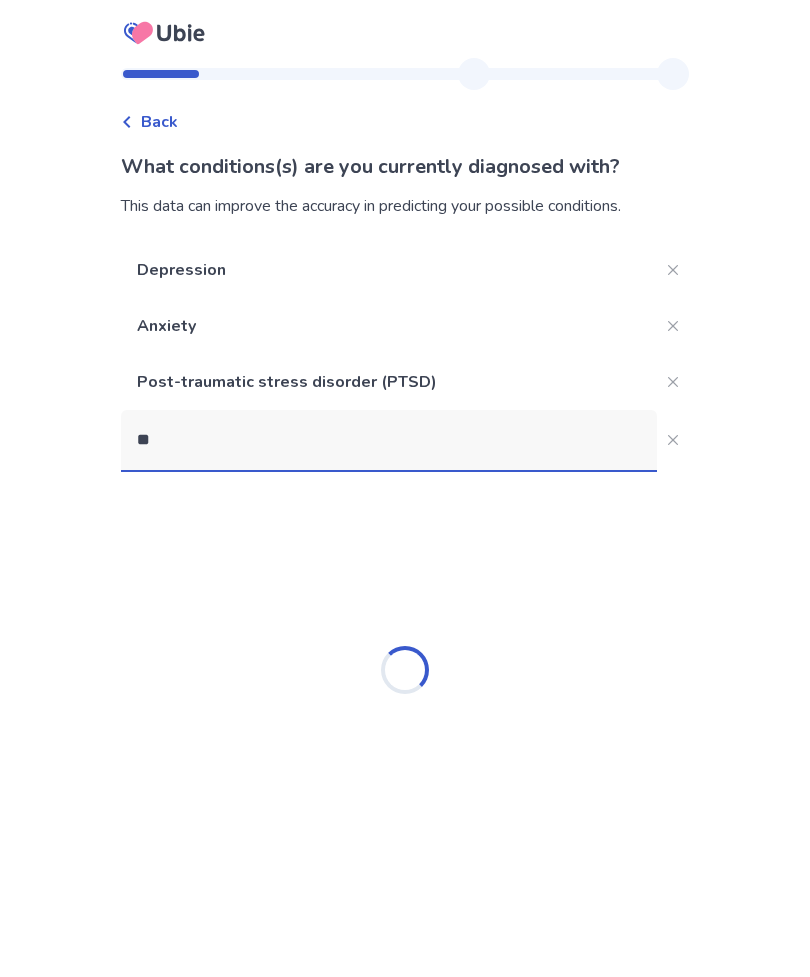 type on "***" 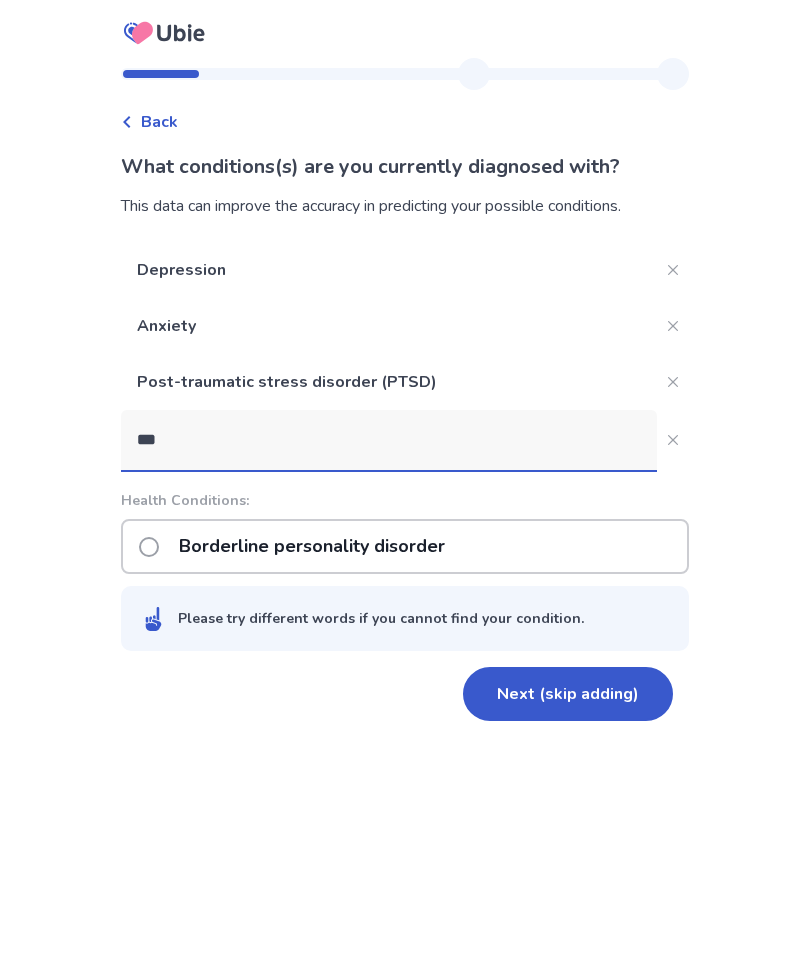 click on "Borderline personality disorder" at bounding box center (312, 546) 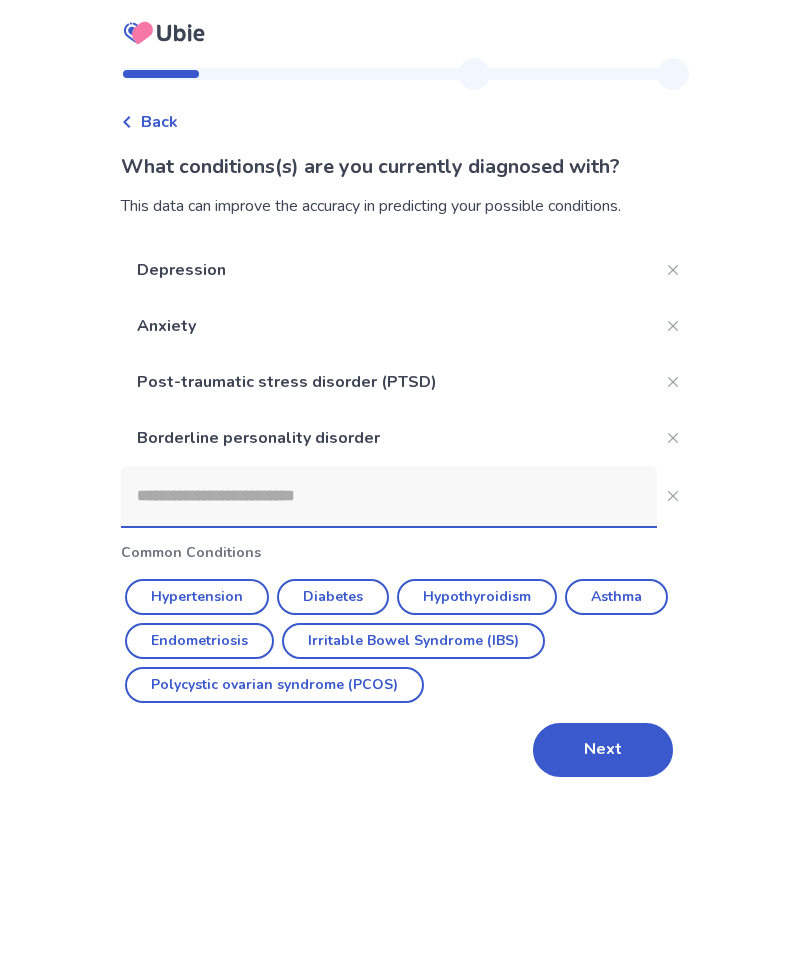 click on "Back What conditions(s) are you currently diagnosed with? This data can improve the accuracy in predicting your possible conditions. Depression Anxiety Post-traumatic stress disorder (PTSD) Borderline personality disorder Common Conditions Hypertension Diabetes Hypothyroidism Asthma Endometriosis Irritable Bowel Syndrome (IBS) Polycystic ovarian syndrome (PCOS) Next" at bounding box center (405, 488) 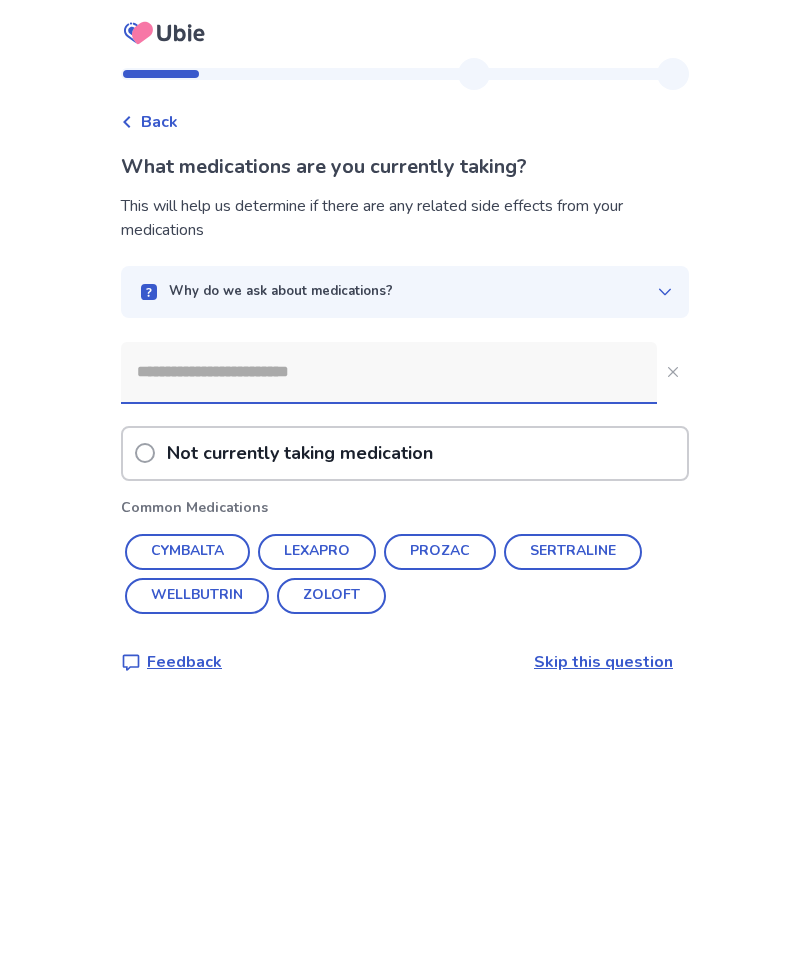 click on "Not currently taking medication" at bounding box center (405, 453) 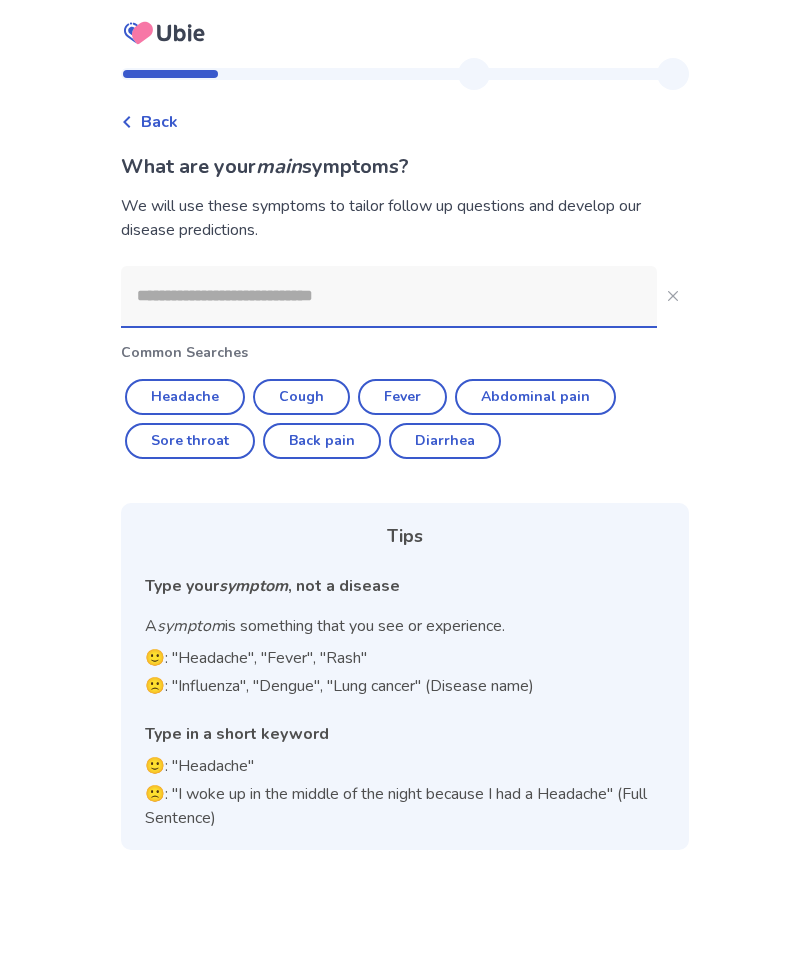 click on "Headache" 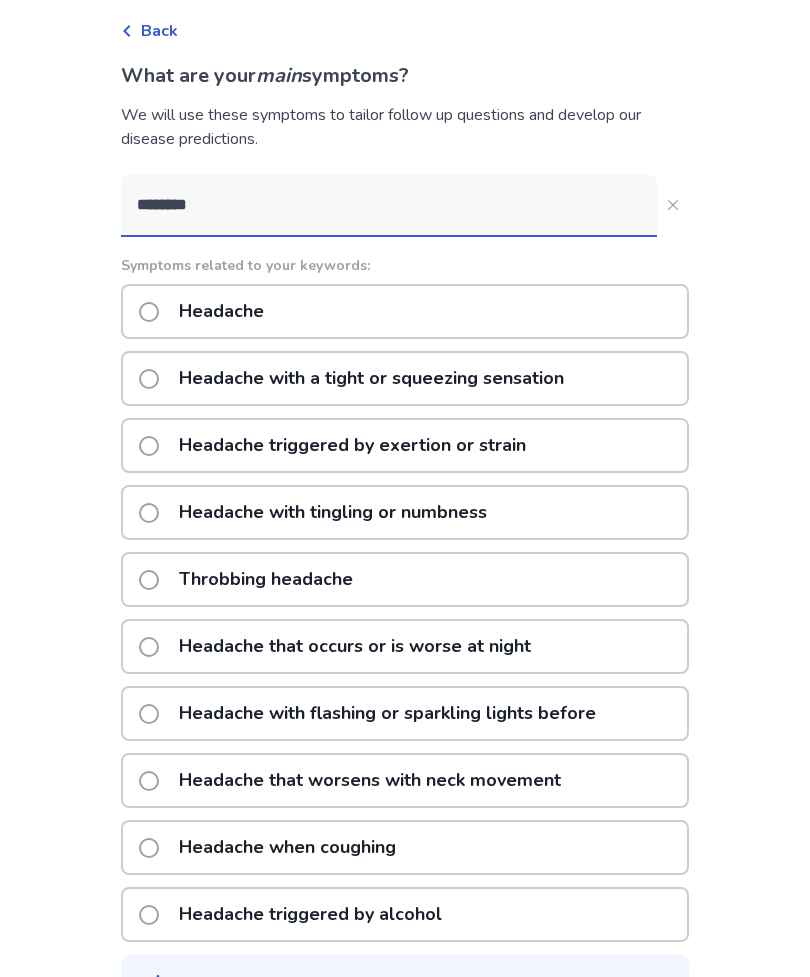 scroll, scrollTop: 90, scrollLeft: 0, axis: vertical 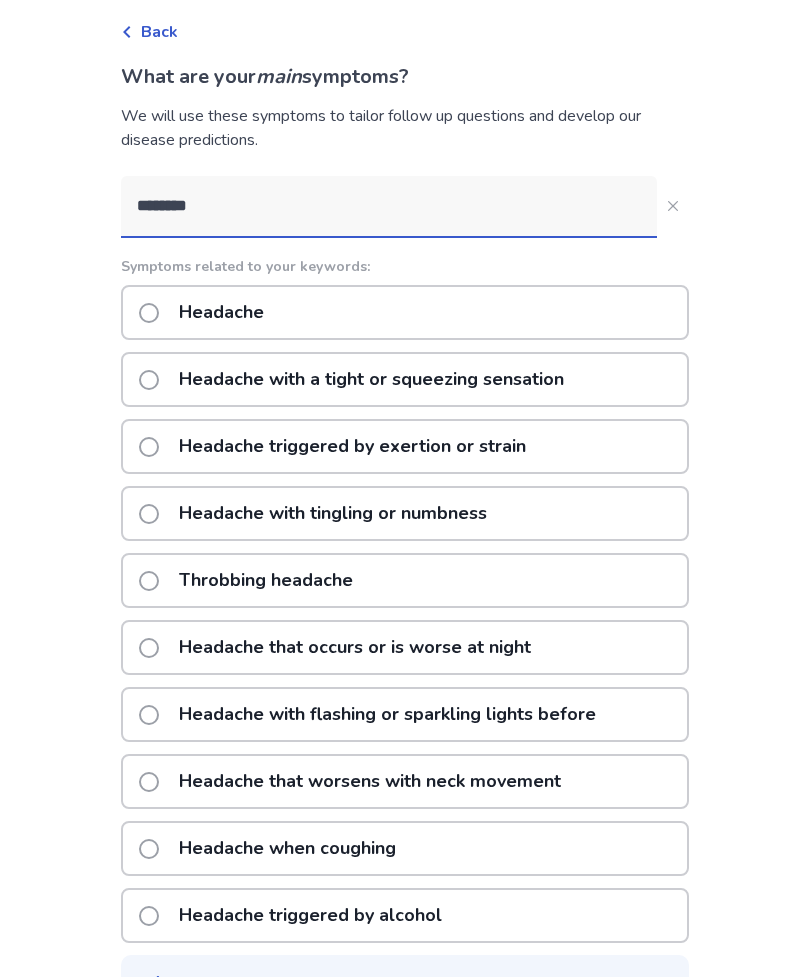 click on "Throbbing headache" 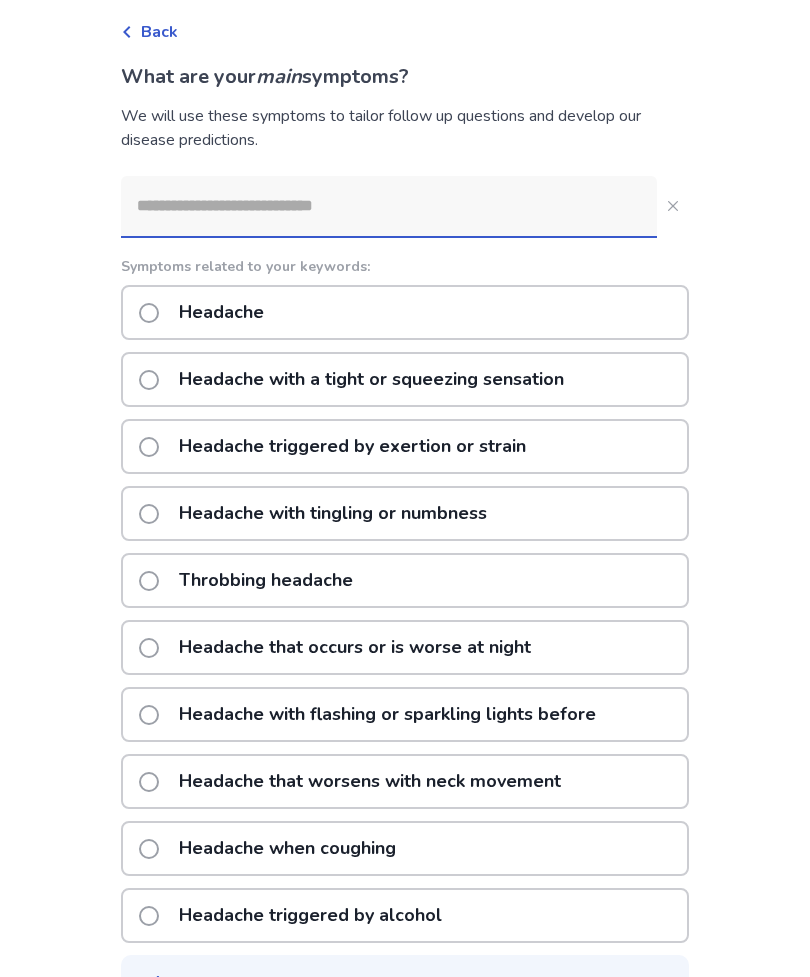 scroll, scrollTop: 0, scrollLeft: 0, axis: both 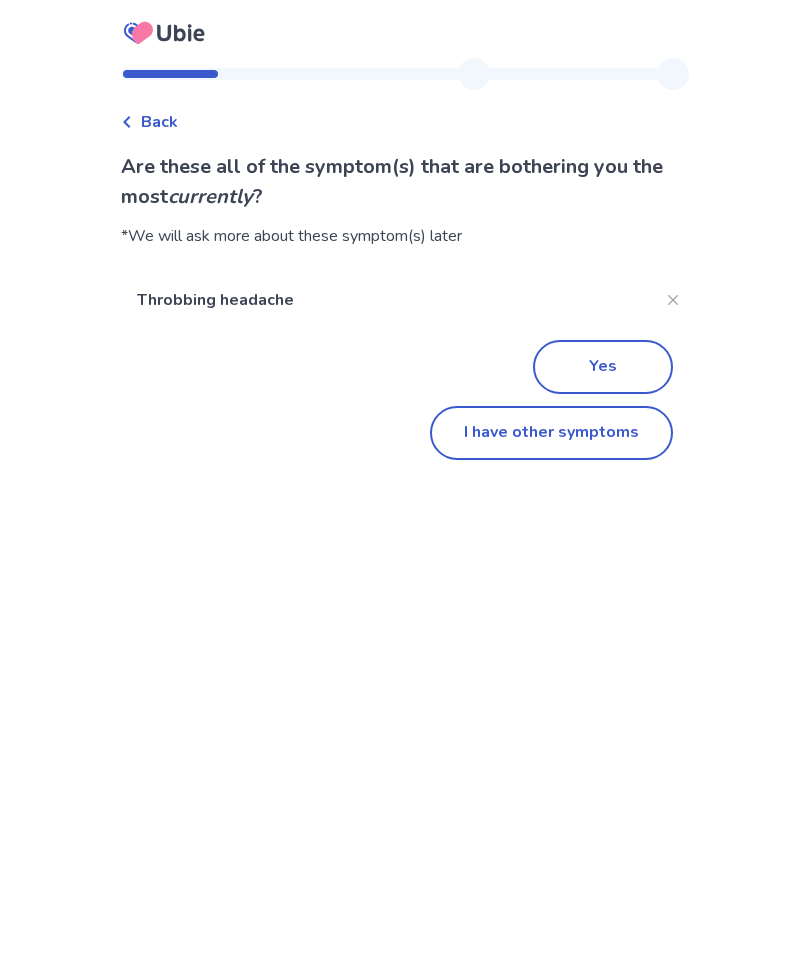 click on "Yes" 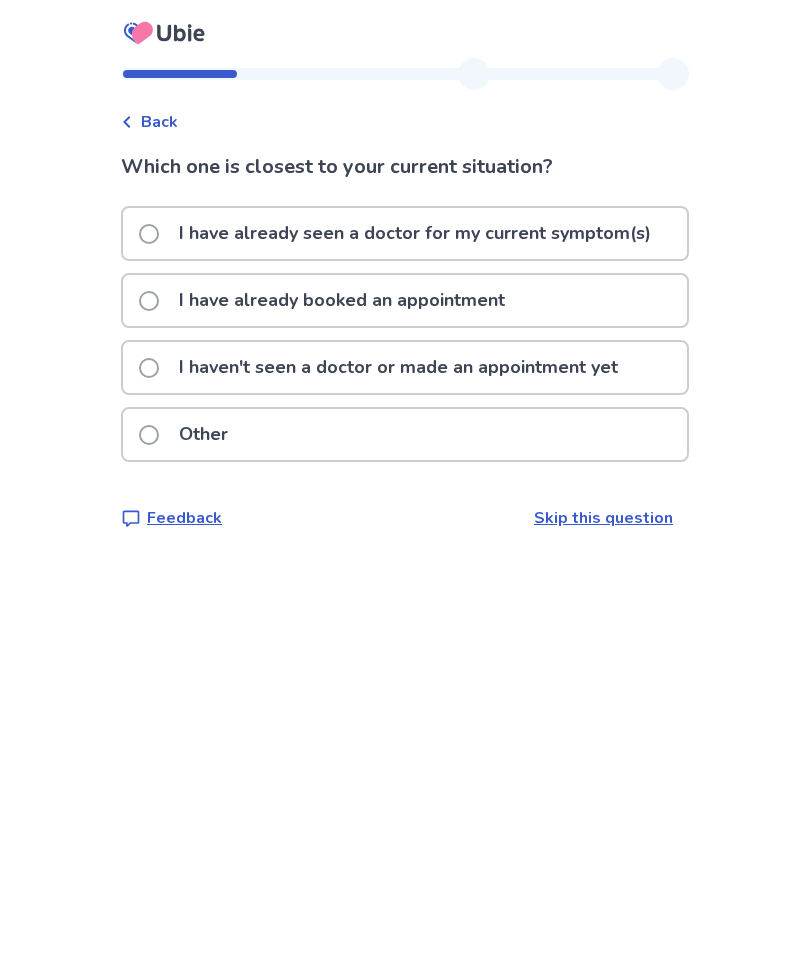 click on "I haven't seen a doctor or made an appointment yet" at bounding box center [398, 367] 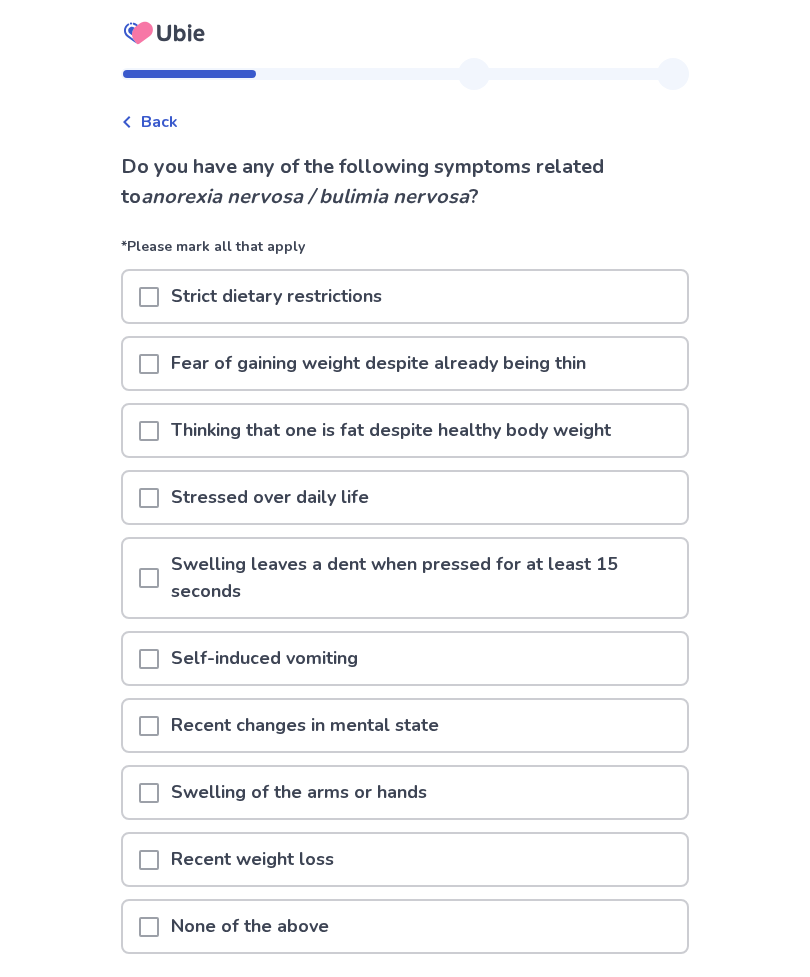 click on "Strict dietary restrictions" at bounding box center (405, 296) 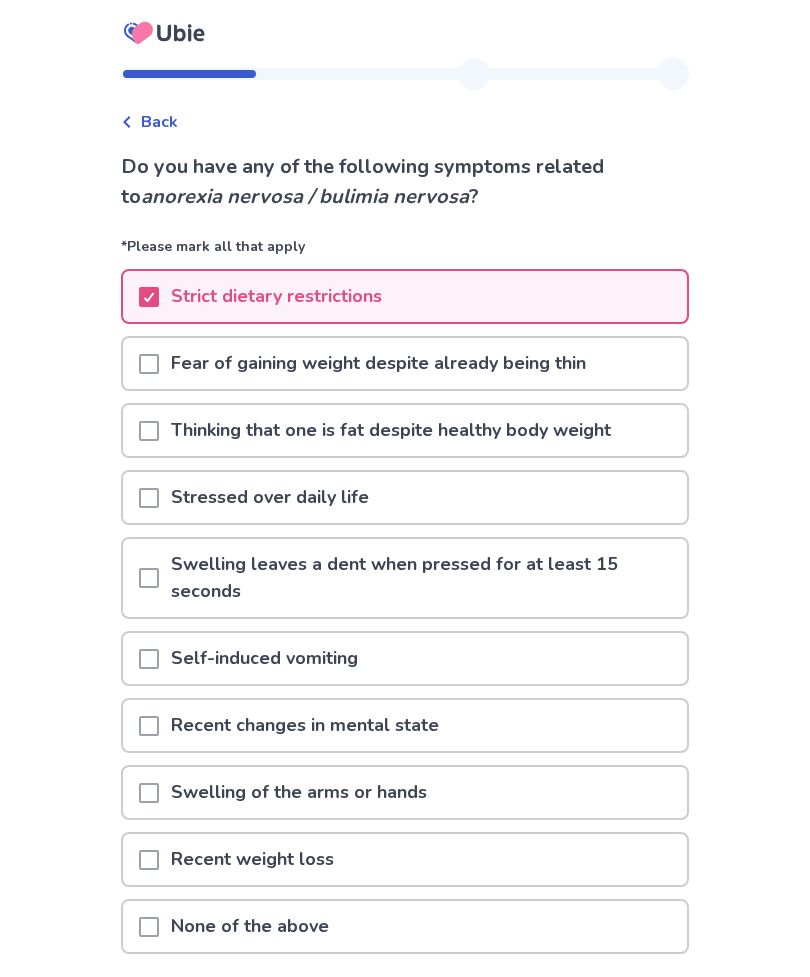 click on "Fear of gaining weight despite already being thin" at bounding box center [405, 363] 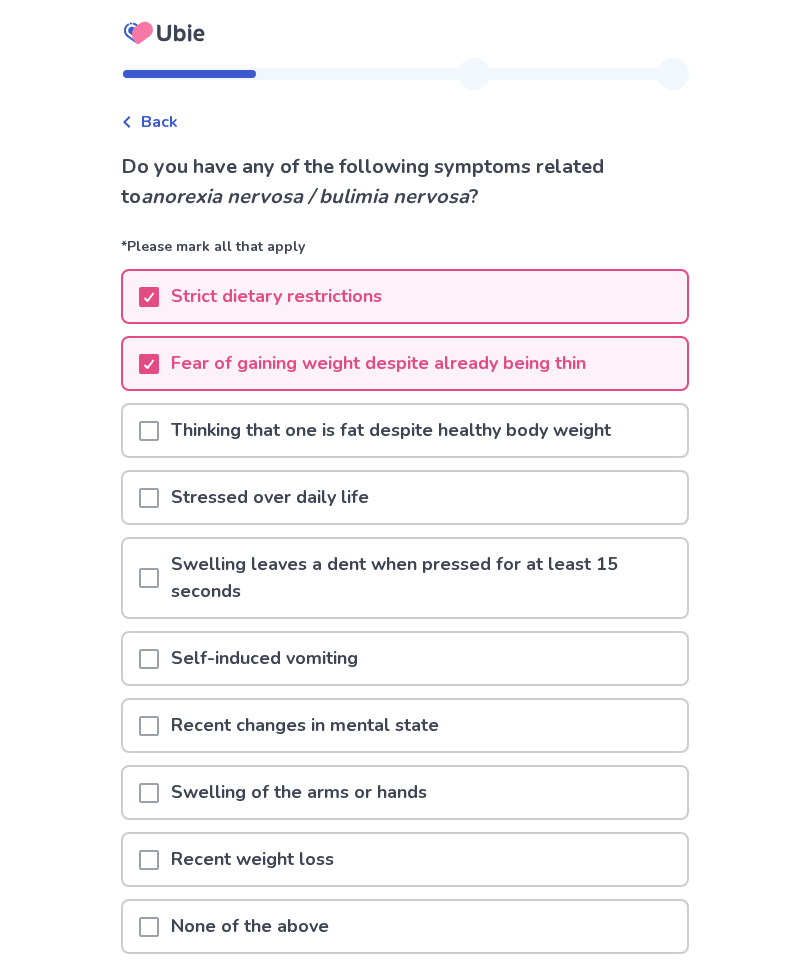 click on "Thinking that one is fat despite healthy body weight" at bounding box center [391, 430] 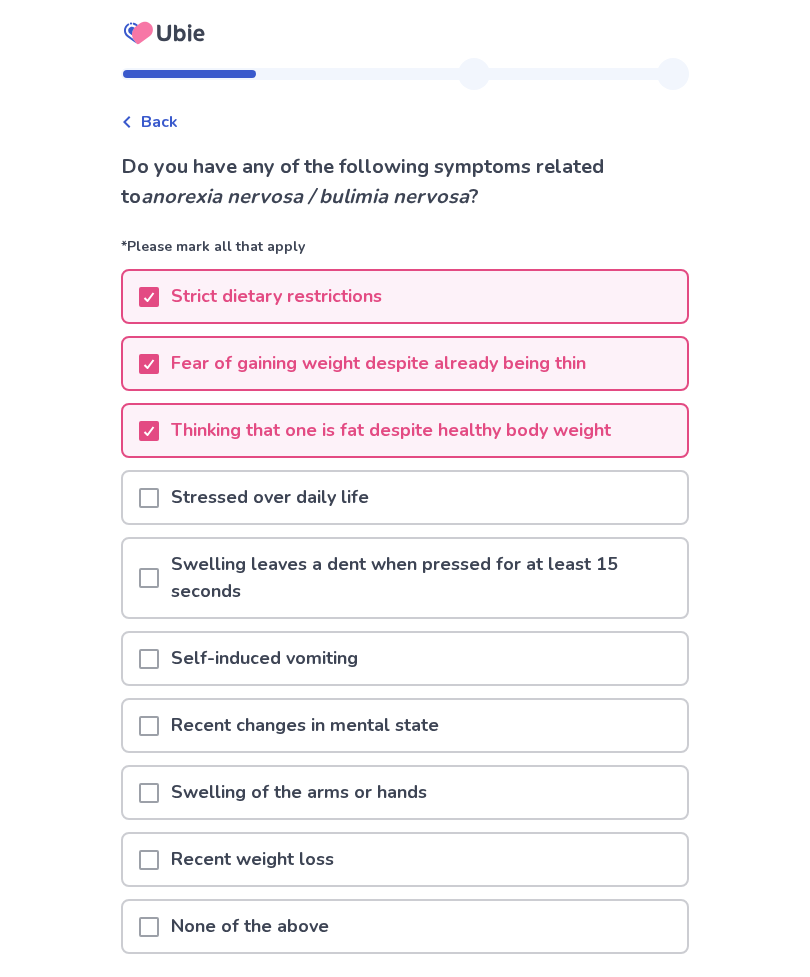 click on "Stressed over daily life" at bounding box center [405, 497] 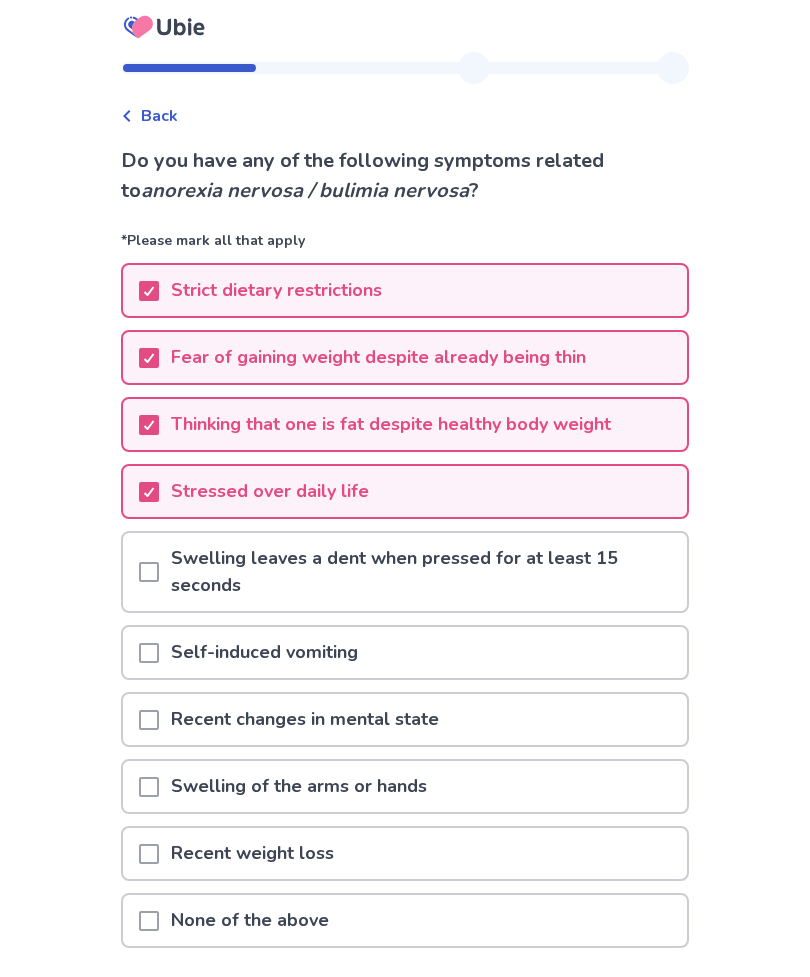 scroll, scrollTop: 17, scrollLeft: 0, axis: vertical 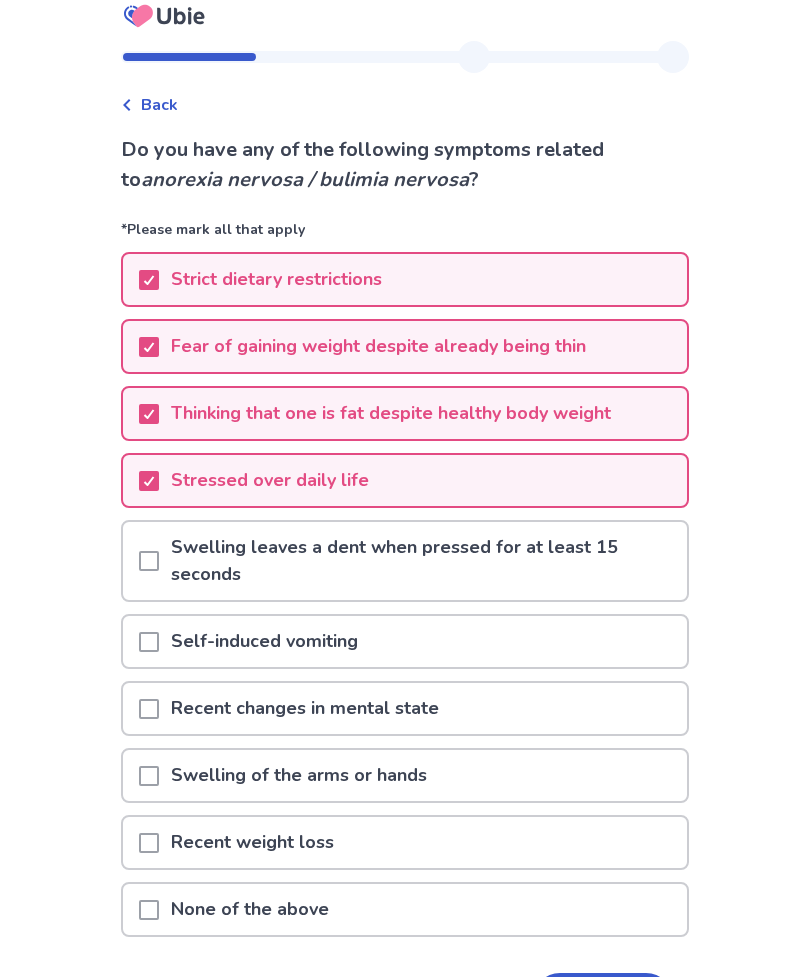 click on "Recent changes in mental state" at bounding box center (405, 708) 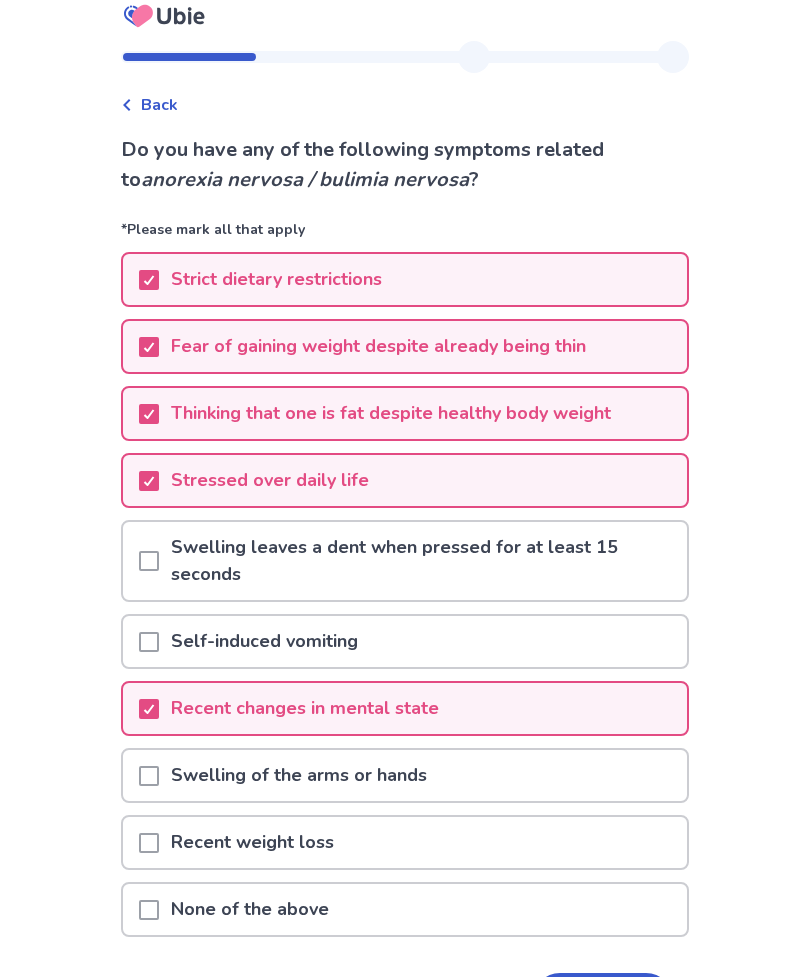 scroll, scrollTop: 17, scrollLeft: 0, axis: vertical 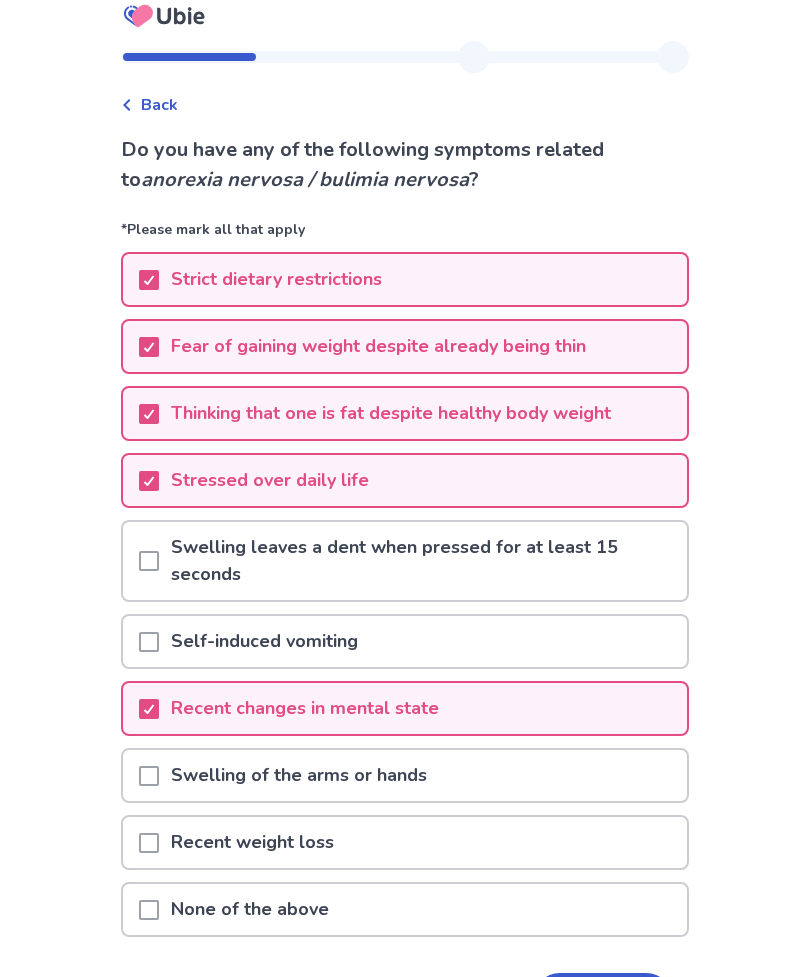 click on "Recent weight loss" at bounding box center [405, 842] 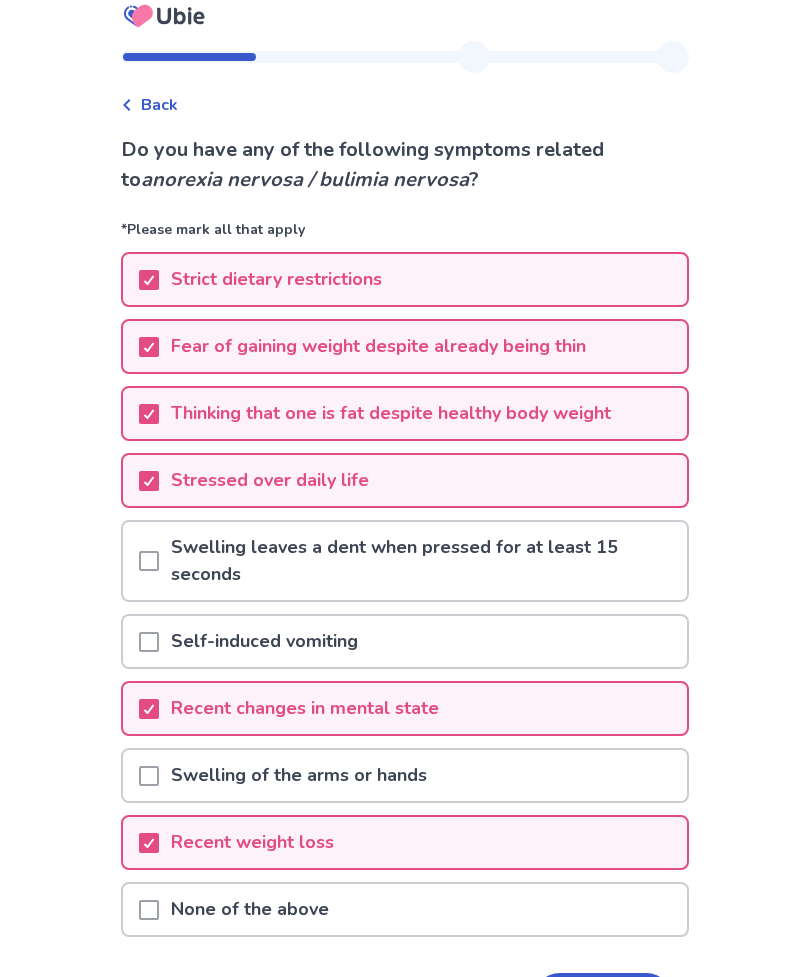 click on "Next" at bounding box center [603, 1000] 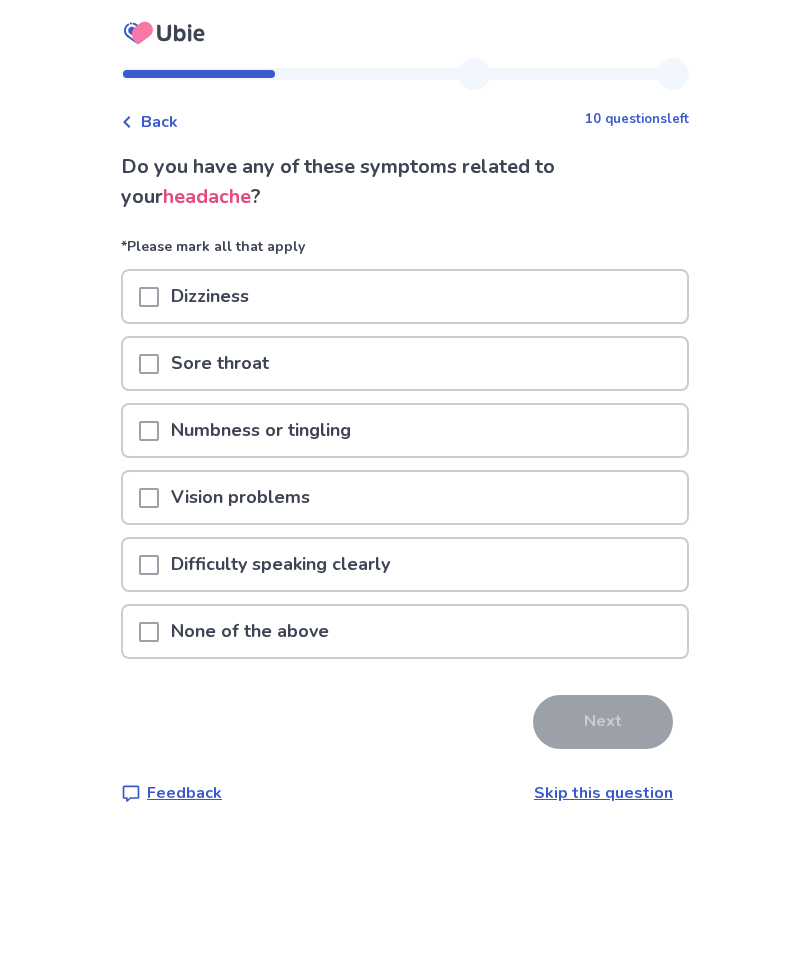 click on "None of the above" at bounding box center [405, 631] 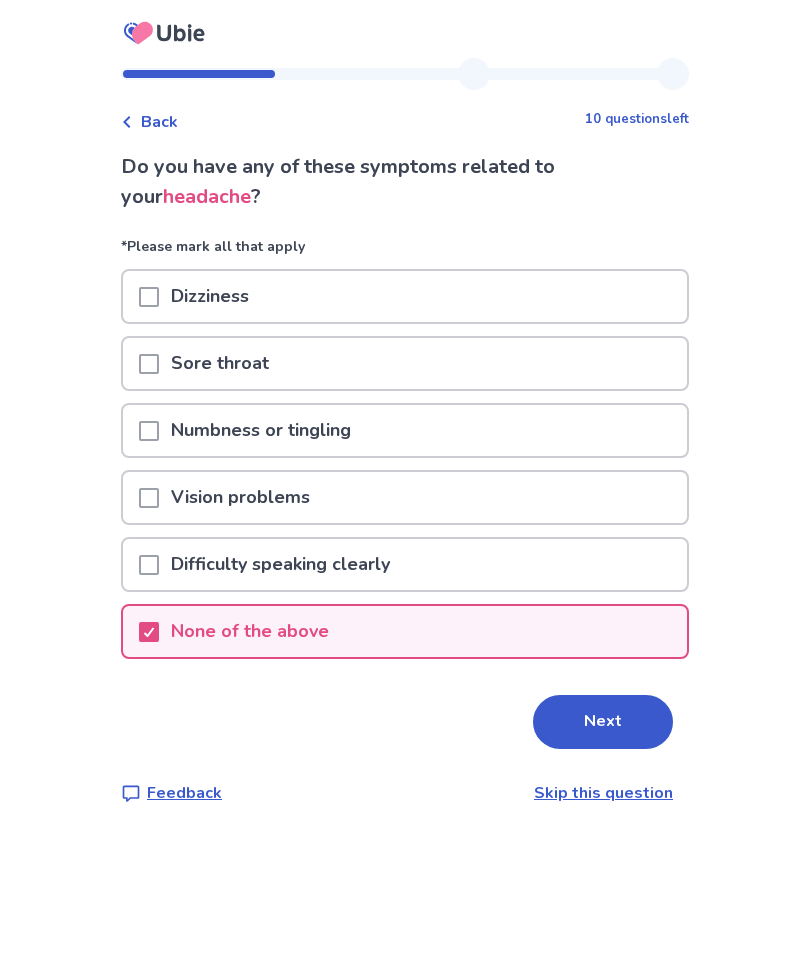 click on "Next" at bounding box center [603, 722] 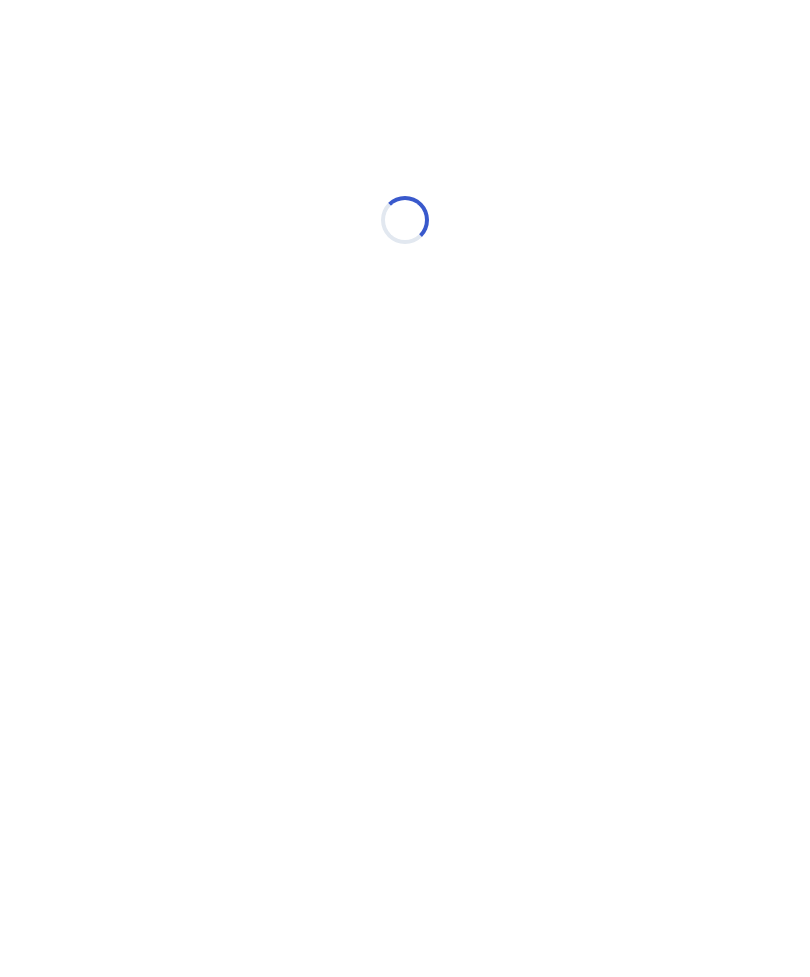 select on "*" 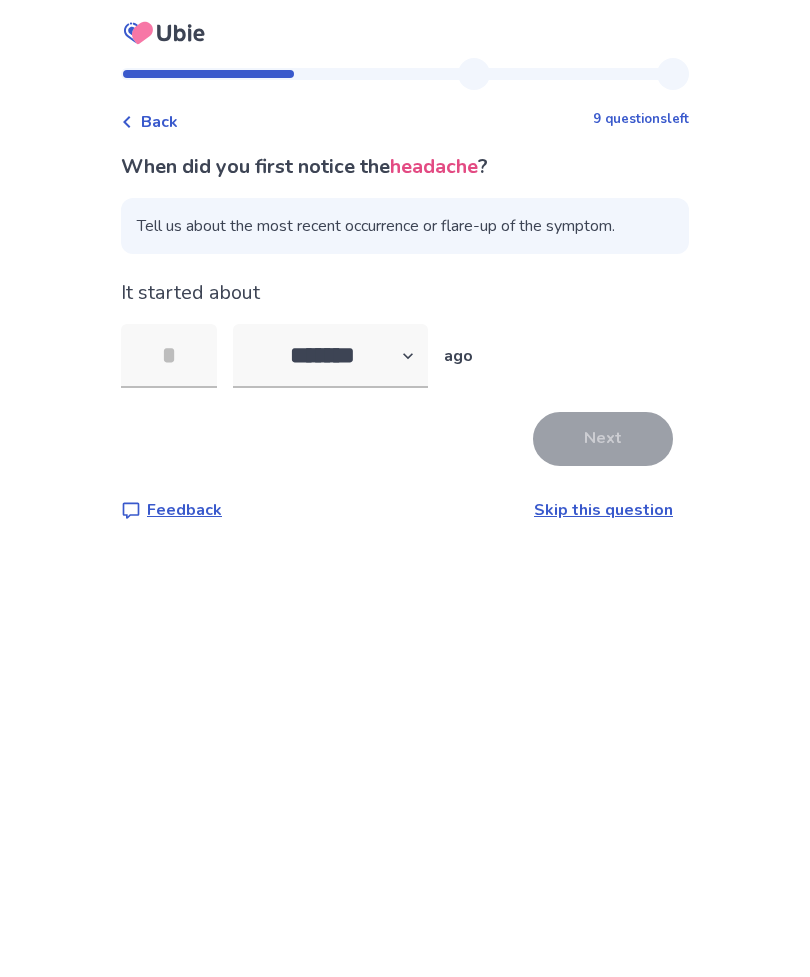 click at bounding box center [169, 356] 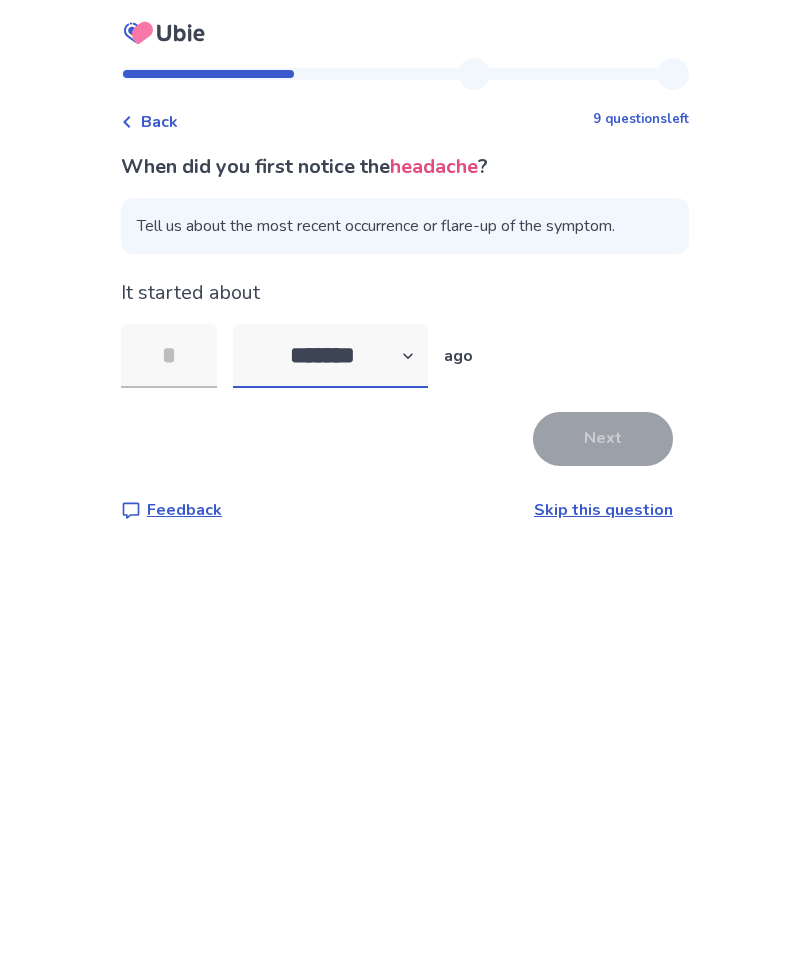 click on "******* ****** ******* ******** *******" at bounding box center [330, 356] 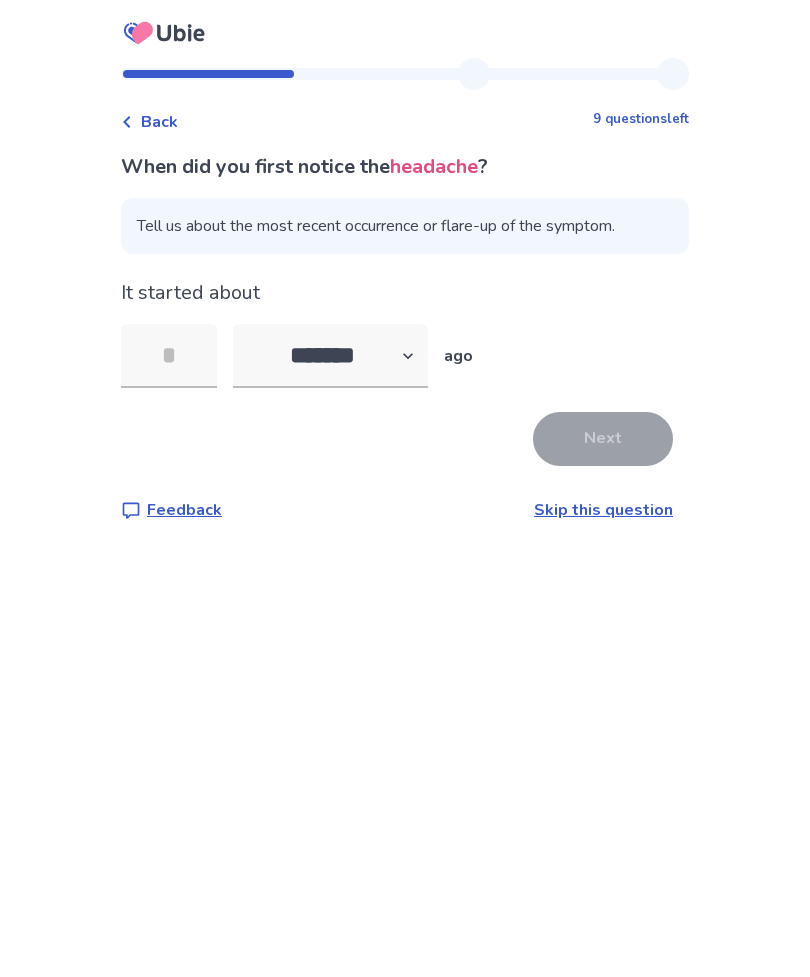 click on "Skip this question" at bounding box center (603, 510) 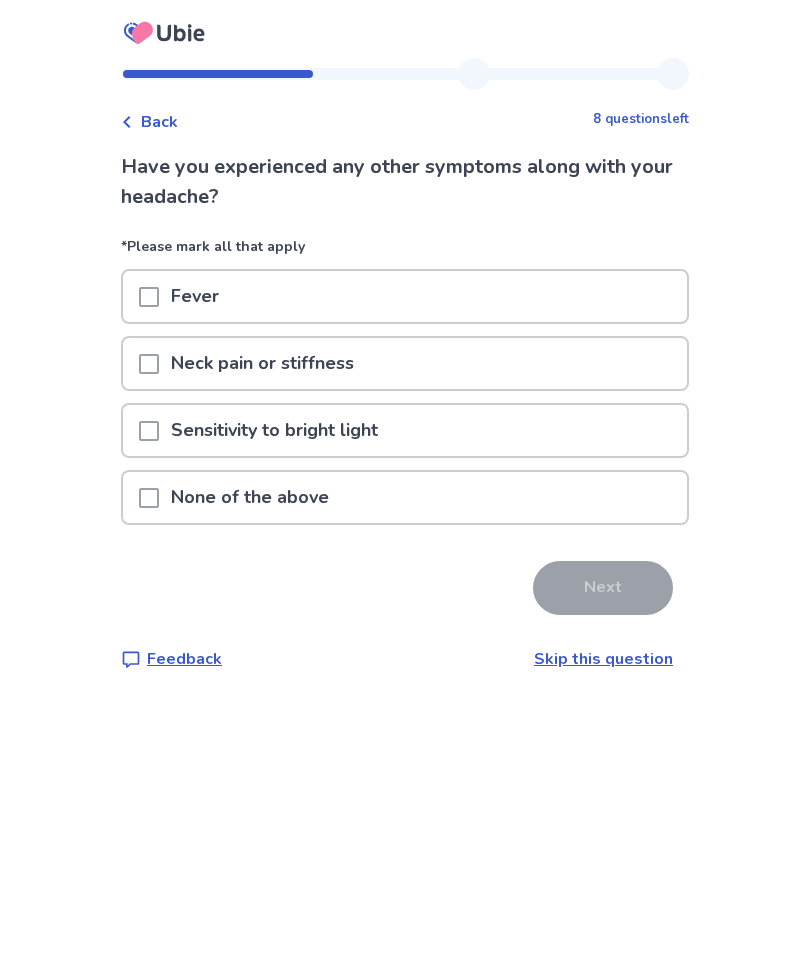 click on "Sensitivity to bright light" at bounding box center (405, 430) 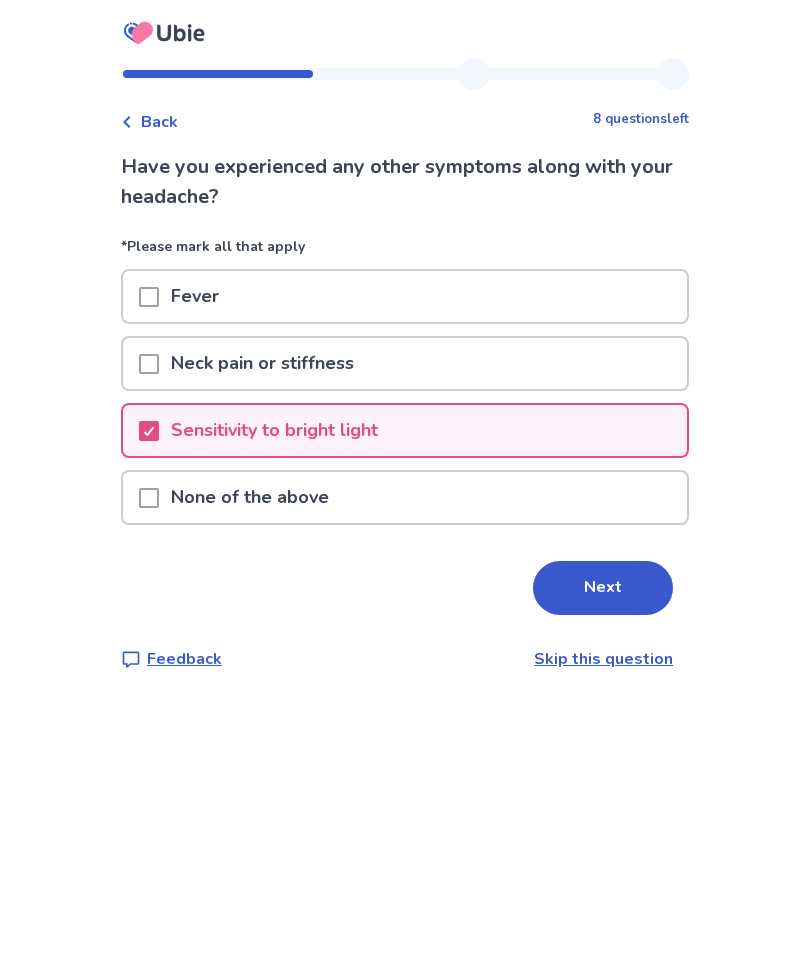 click on "Next" at bounding box center [603, 588] 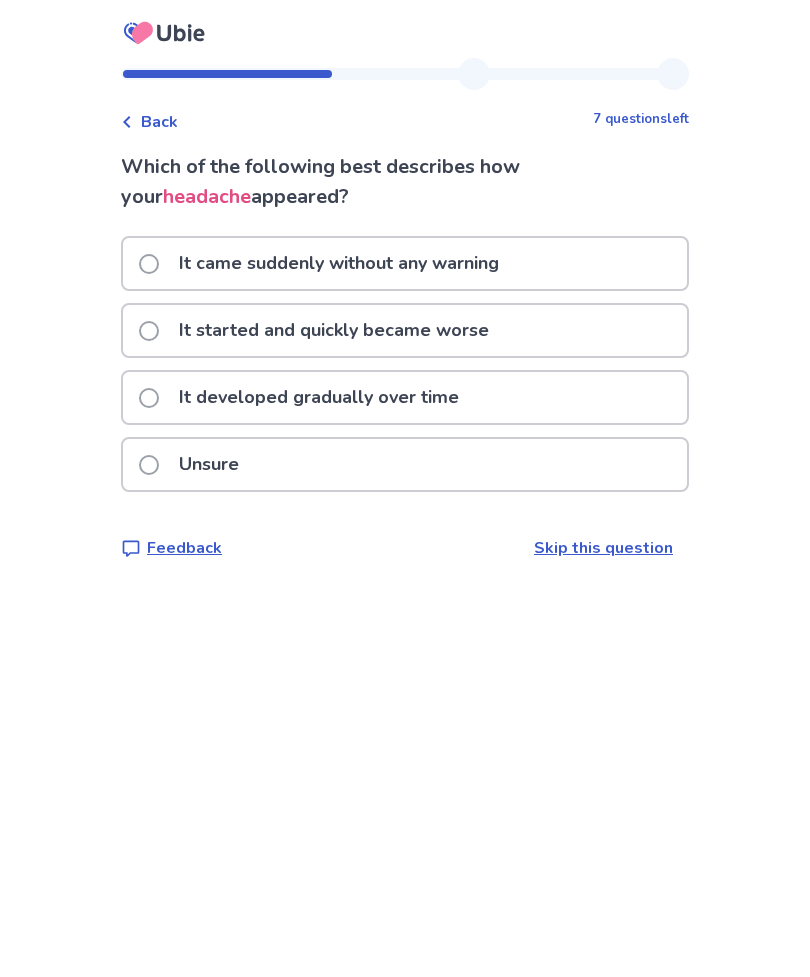 click on "Unsure" at bounding box center [405, 464] 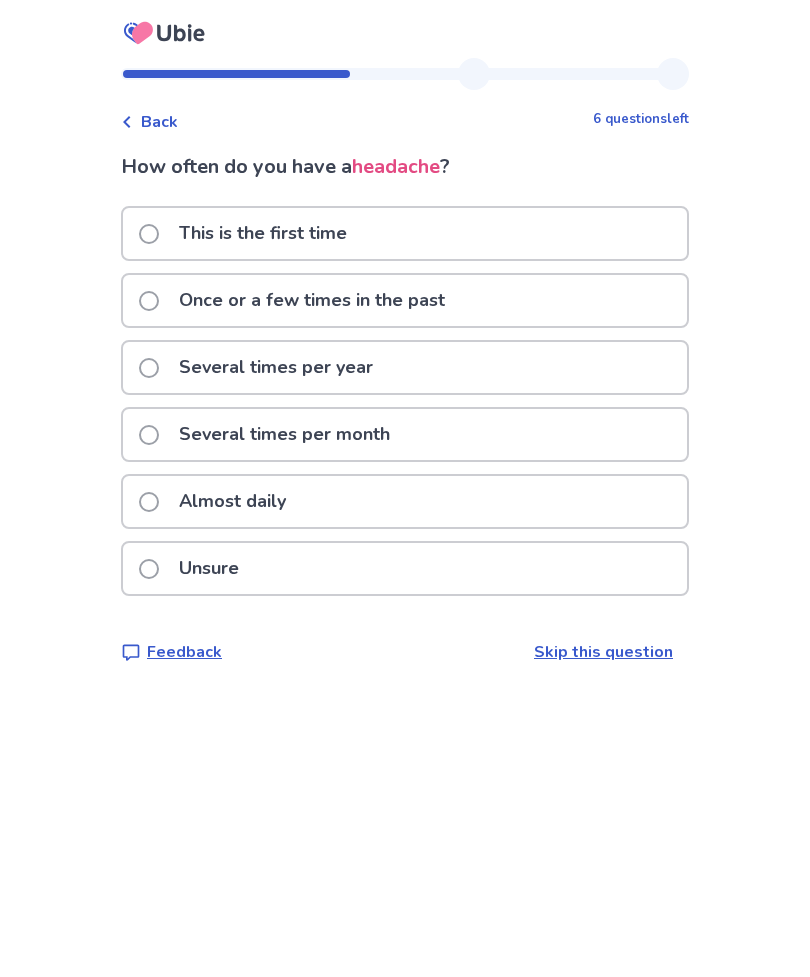 click on "Several times per year" at bounding box center (405, 367) 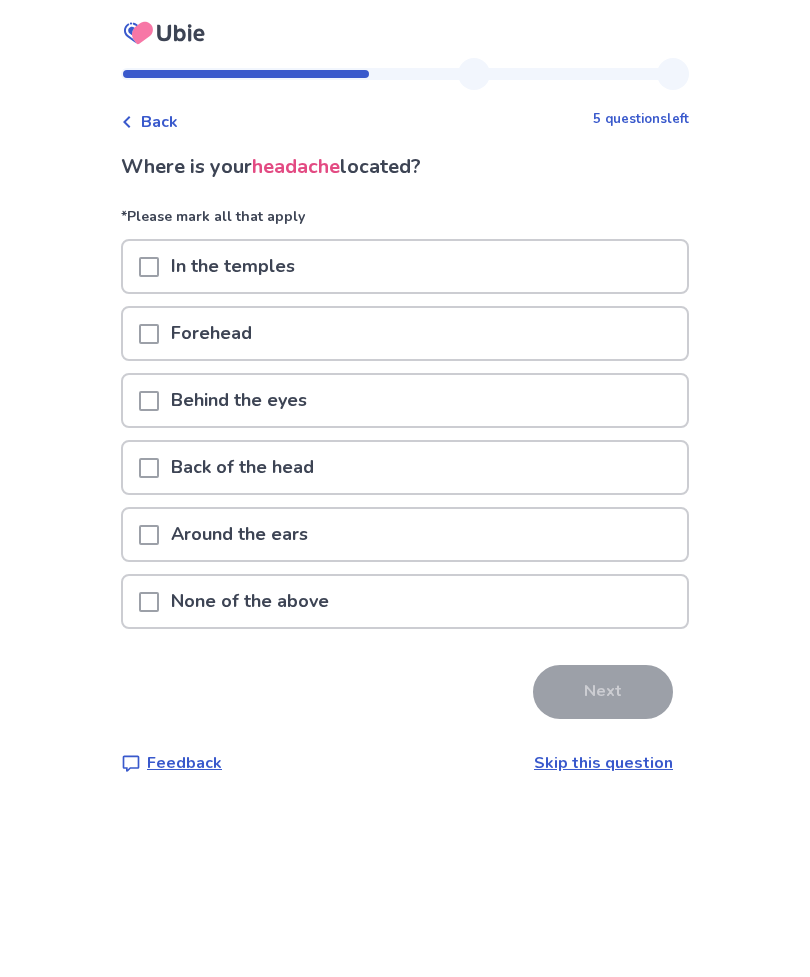click on "Forehead" at bounding box center (405, 333) 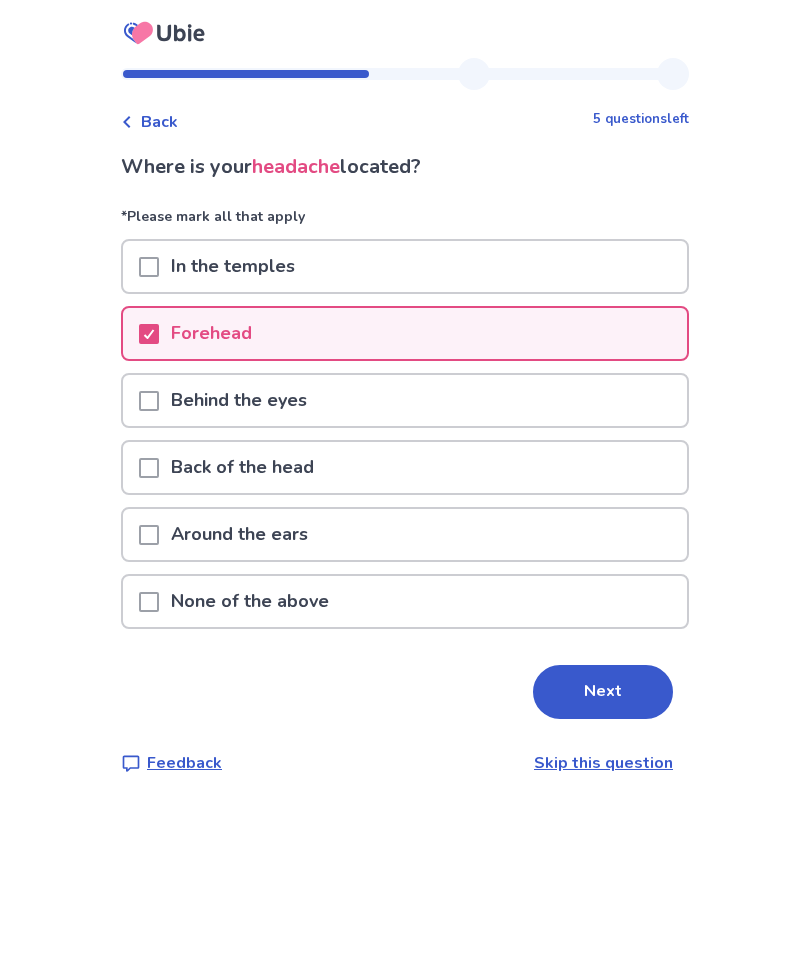 click on "In the temples" at bounding box center [405, 266] 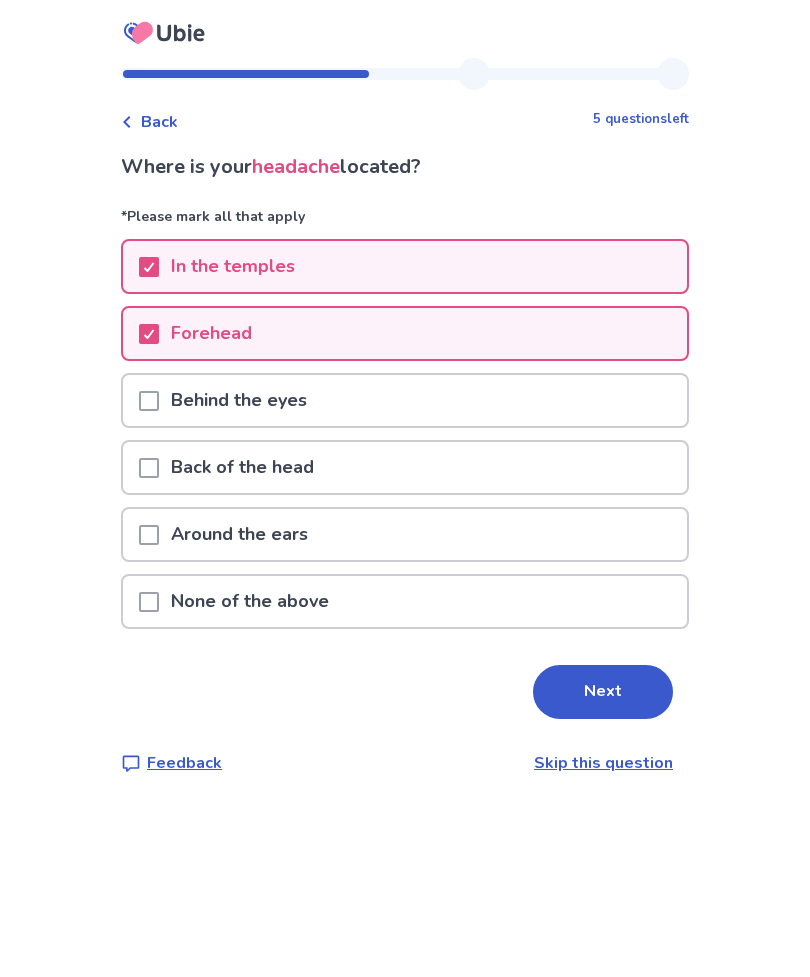 click on "Next" at bounding box center (603, 692) 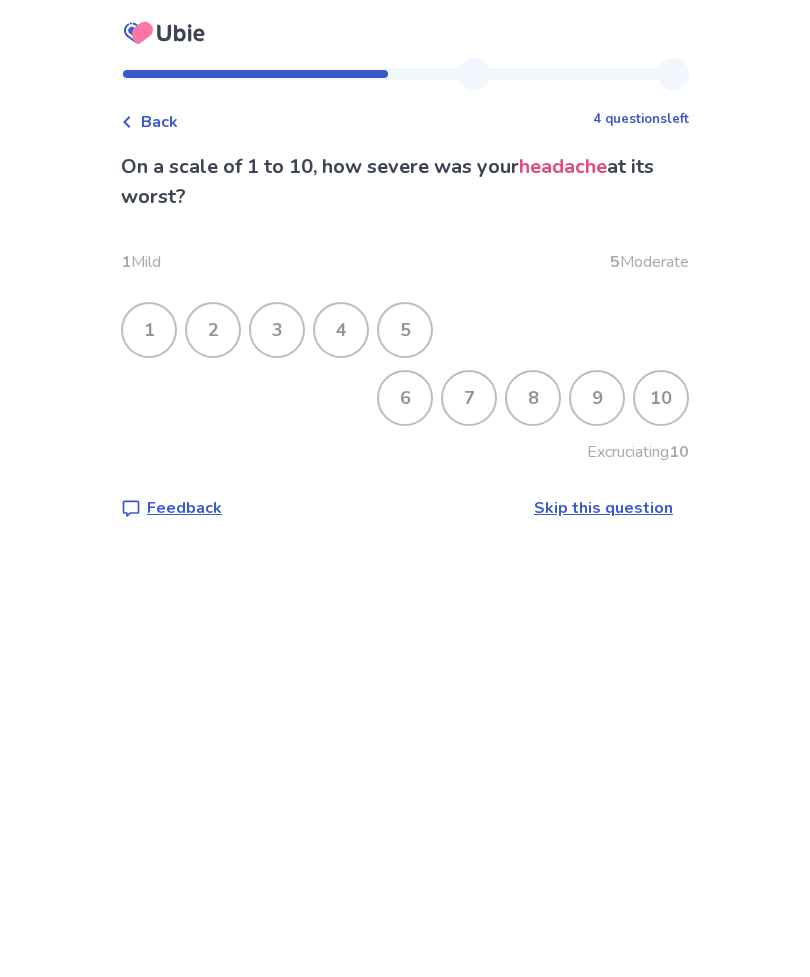 click on "6" at bounding box center [405, 398] 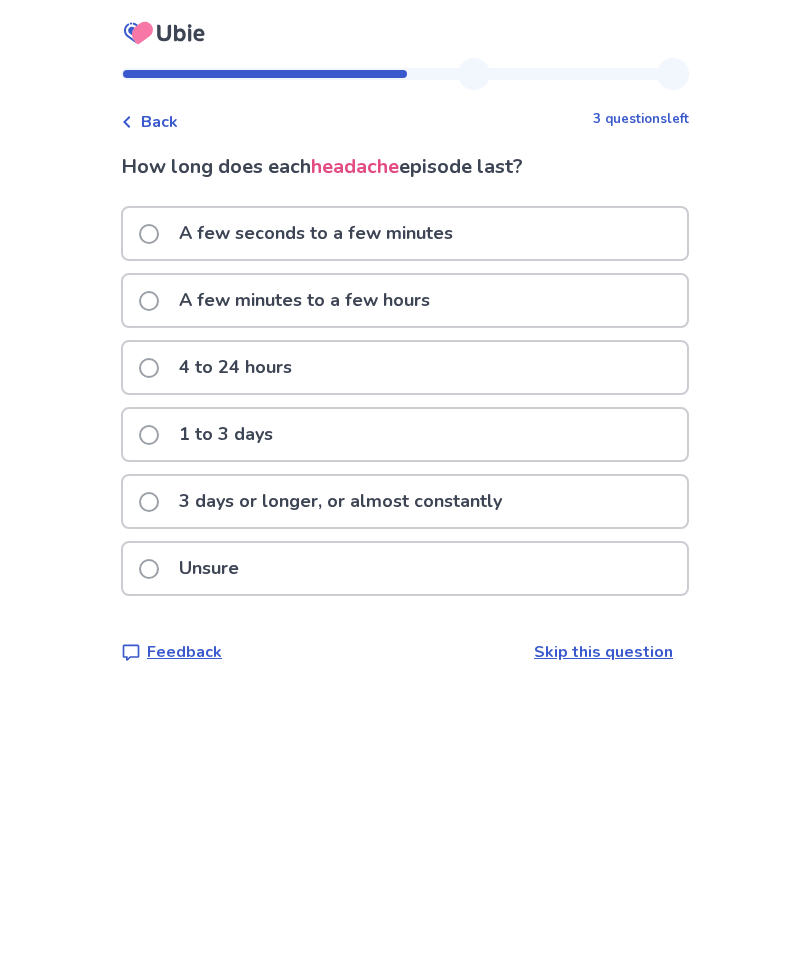 click on "A few minutes to a few hours" at bounding box center [304, 300] 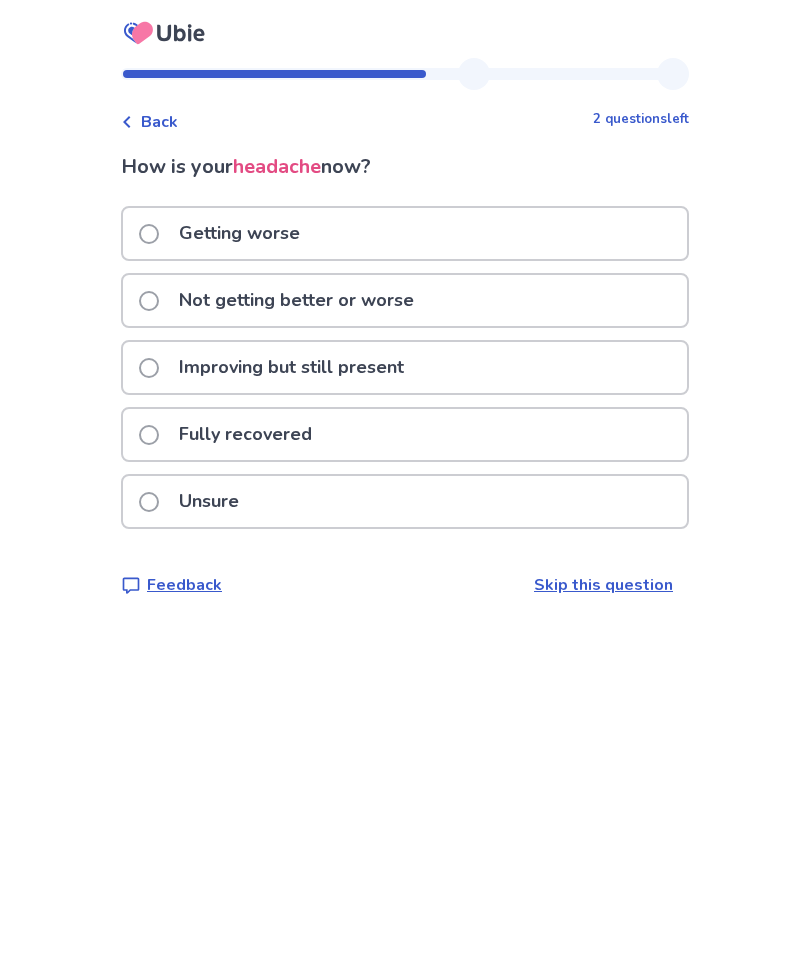 click on "Fully recovered" at bounding box center (245, 434) 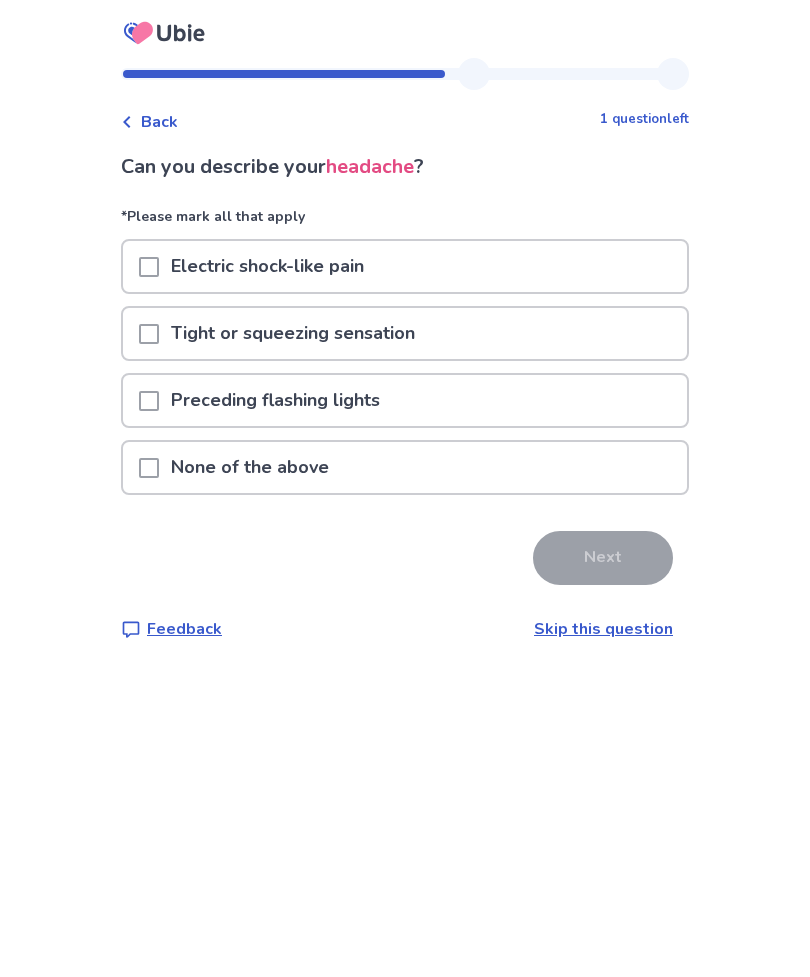 click on "None of the above" at bounding box center [405, 467] 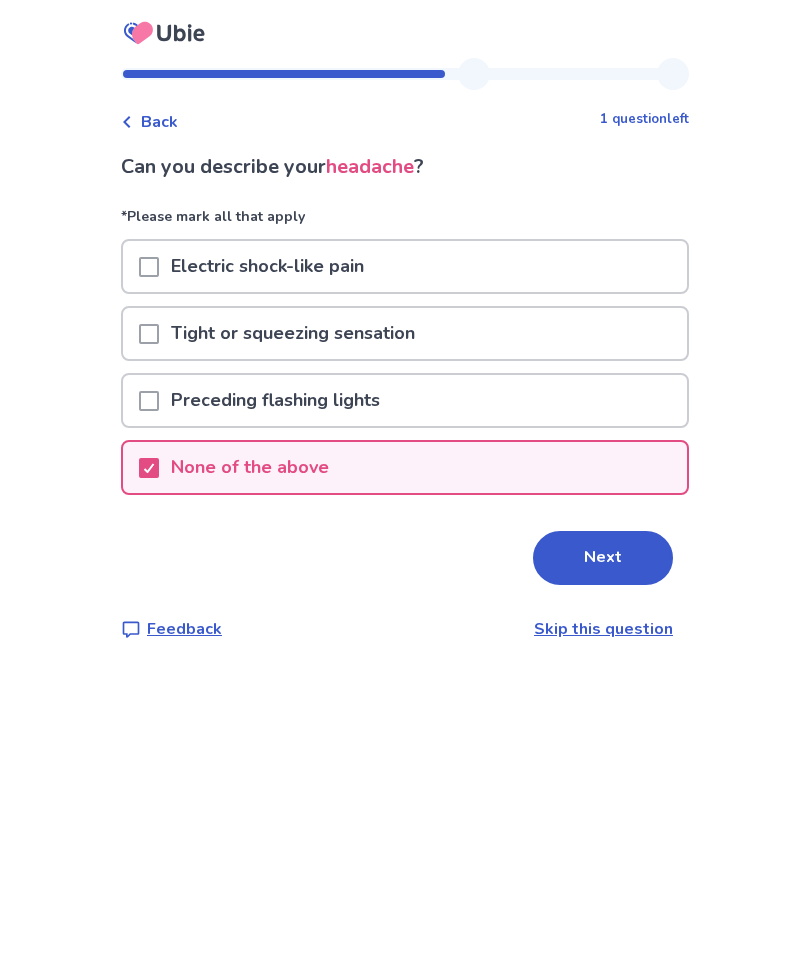 click on "Next" at bounding box center (603, 558) 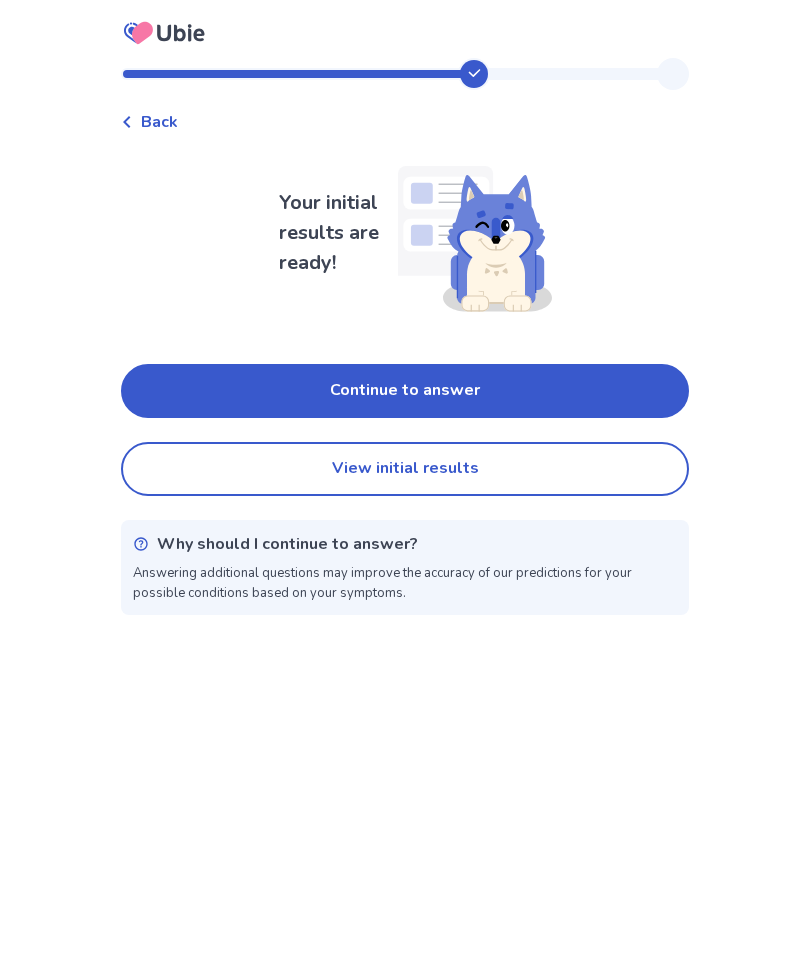 click on "View initial results" at bounding box center [405, 469] 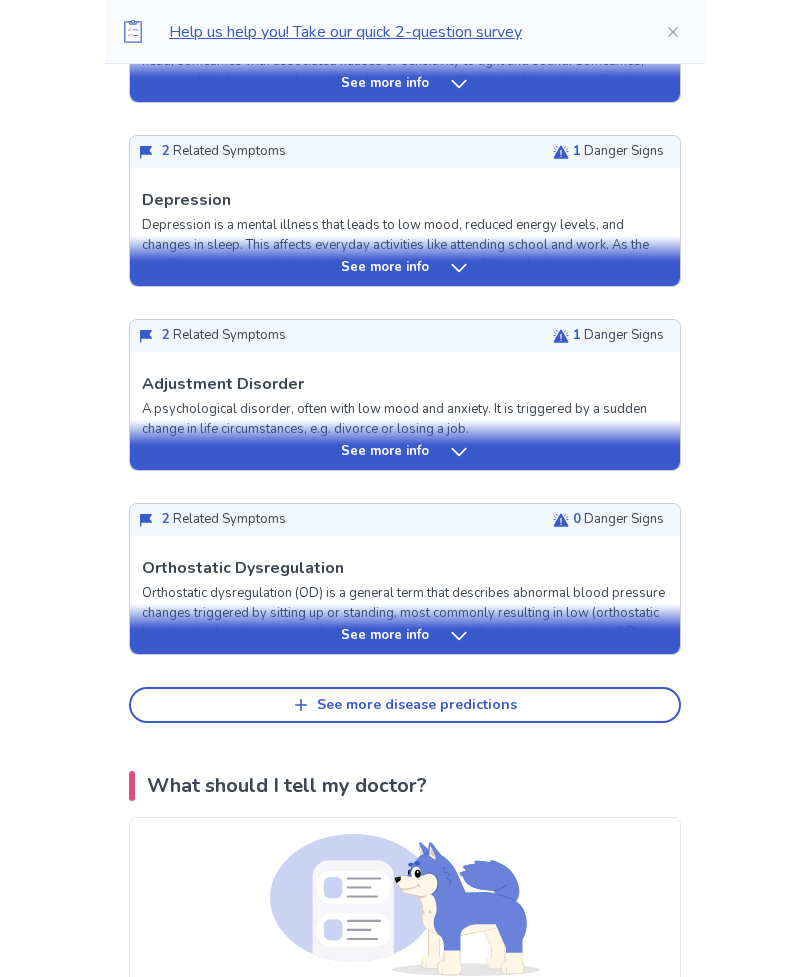 scroll, scrollTop: 714, scrollLeft: 0, axis: vertical 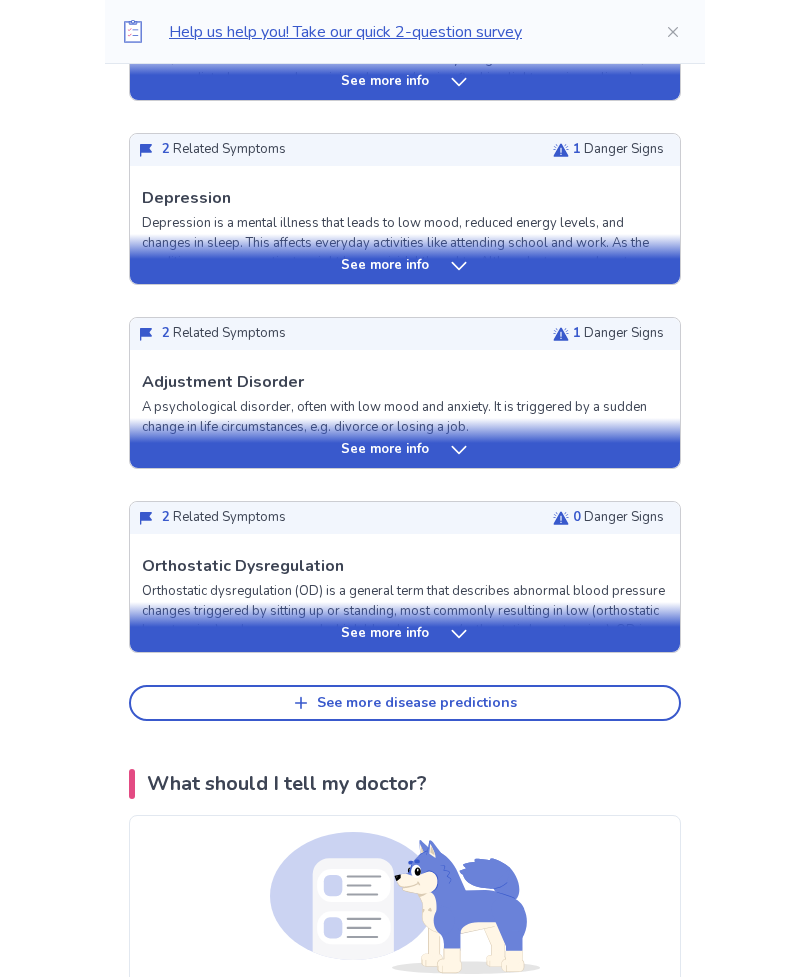 click on "Adjustment Disorder A psychological disorder, often with low mood and anxiety. It is triggered by a sudden change in life circumstances, e.g. divorce or losing a job." at bounding box center [405, 403] 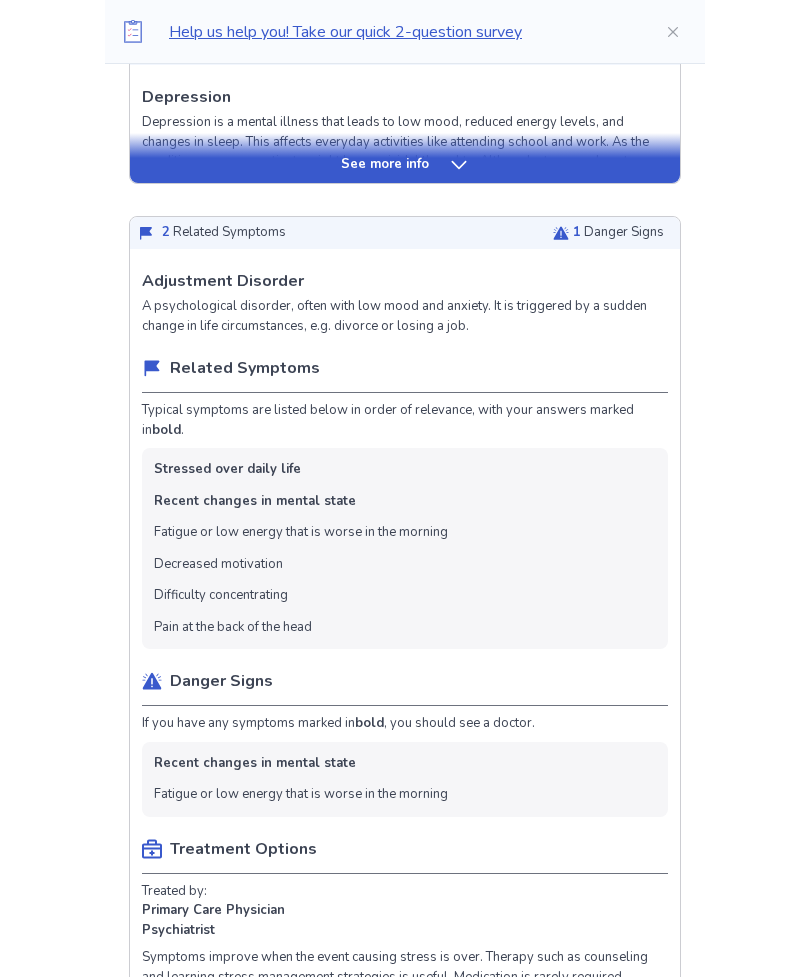 scroll, scrollTop: 814, scrollLeft: 0, axis: vertical 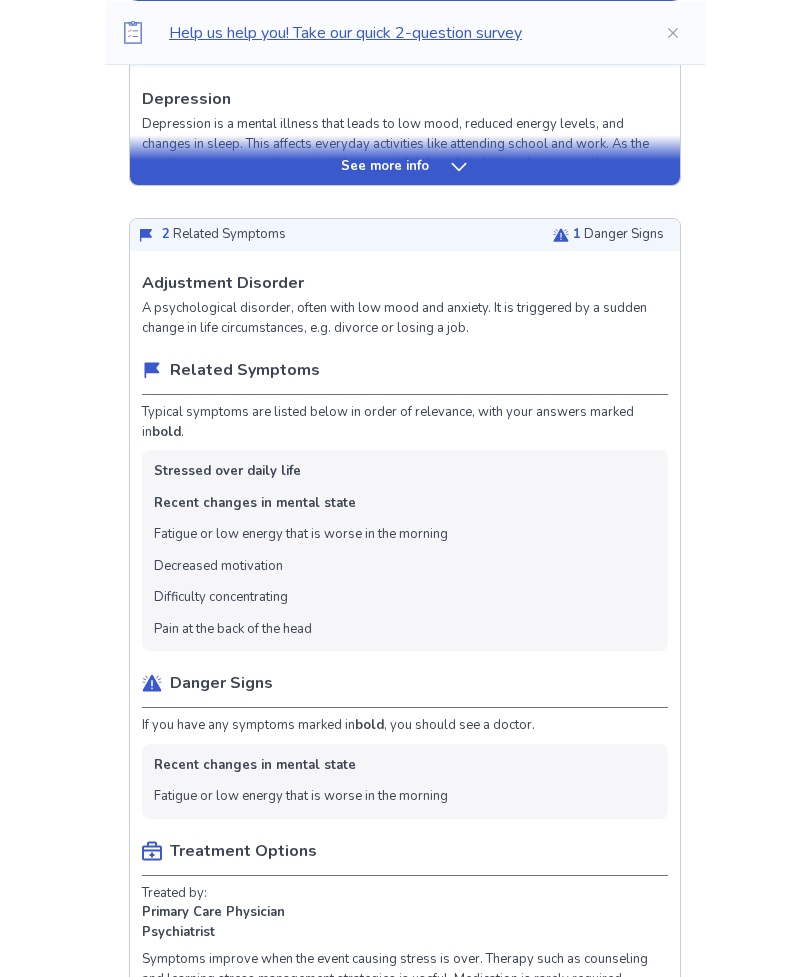 click on "2 Related Symptoms 1 Danger Signs" at bounding box center [405, 234] 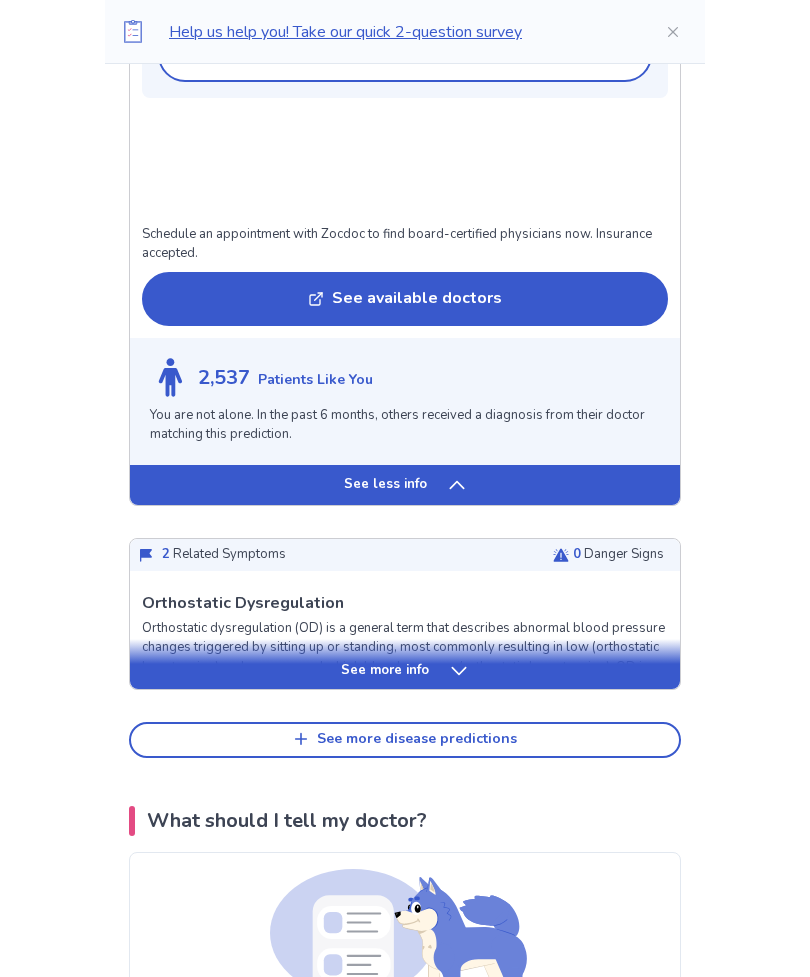scroll, scrollTop: 2056, scrollLeft: 0, axis: vertical 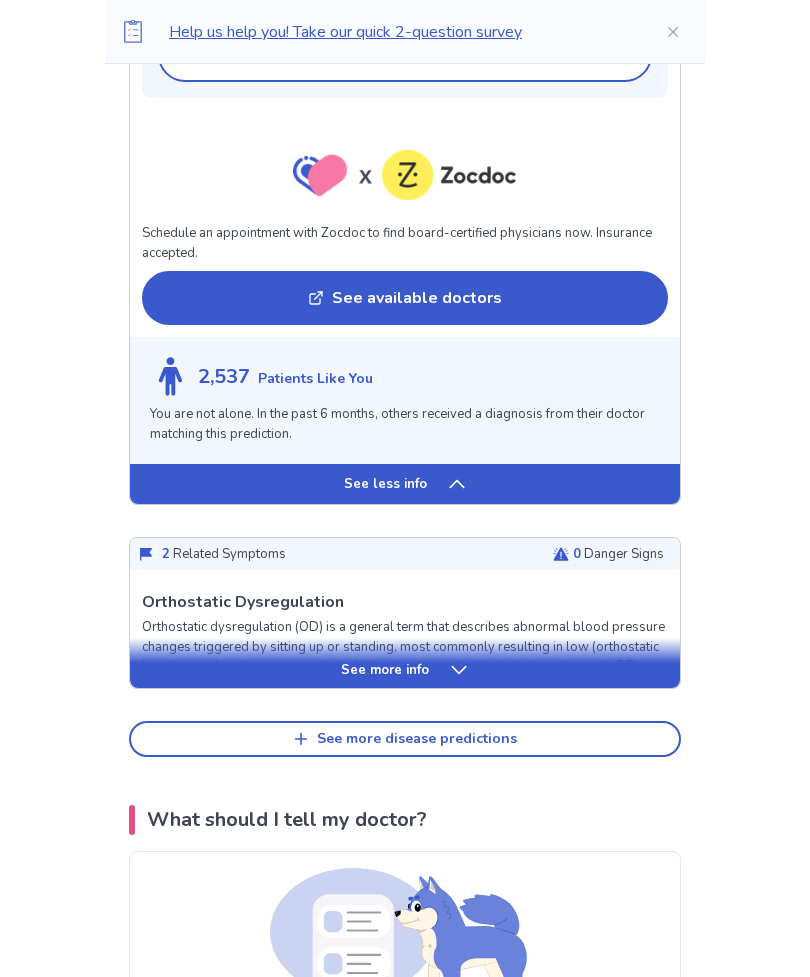 click on "Orthostatic Dysregulation Orthostatic dysregulation (OD) is a general term that describes abnormal blood pressure changes triggered by sitting up or standing, most commonly resulting in low (orthostatic hypotension) or, less commonly, high blood pressure (orthostatic hypertension). OD is most common in the elderly, and can be due to certain medications (e.g. anti-depressants and anti-hypertensives), certain diseases affecting the nervous system (e.g. diabetes, Parkinson disease, multiple sclerosis), and can be seen in certain sleep disorders." at bounding box center [405, 662] 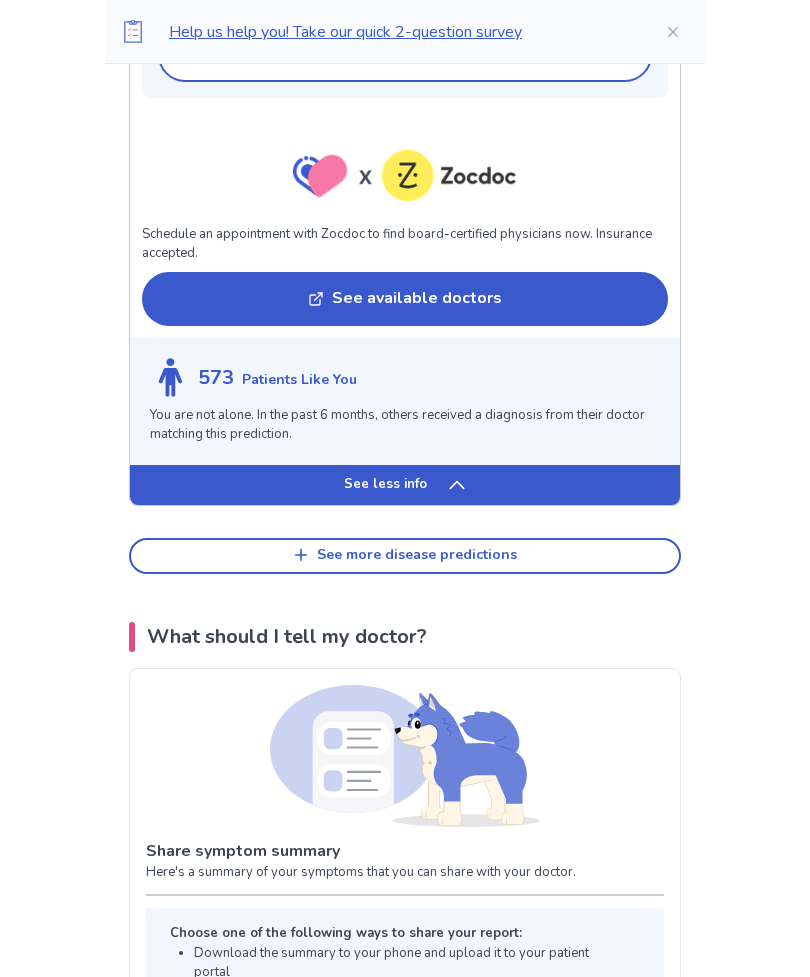 scroll, scrollTop: 3817, scrollLeft: 0, axis: vertical 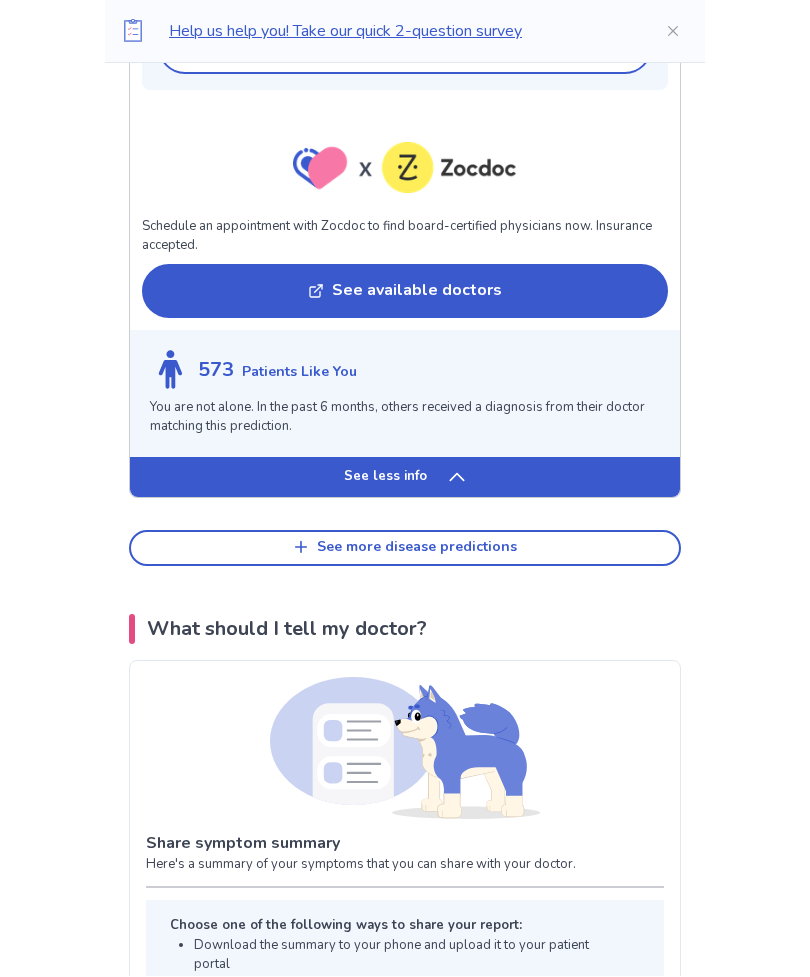 click on "See more disease predictions" at bounding box center (405, 549) 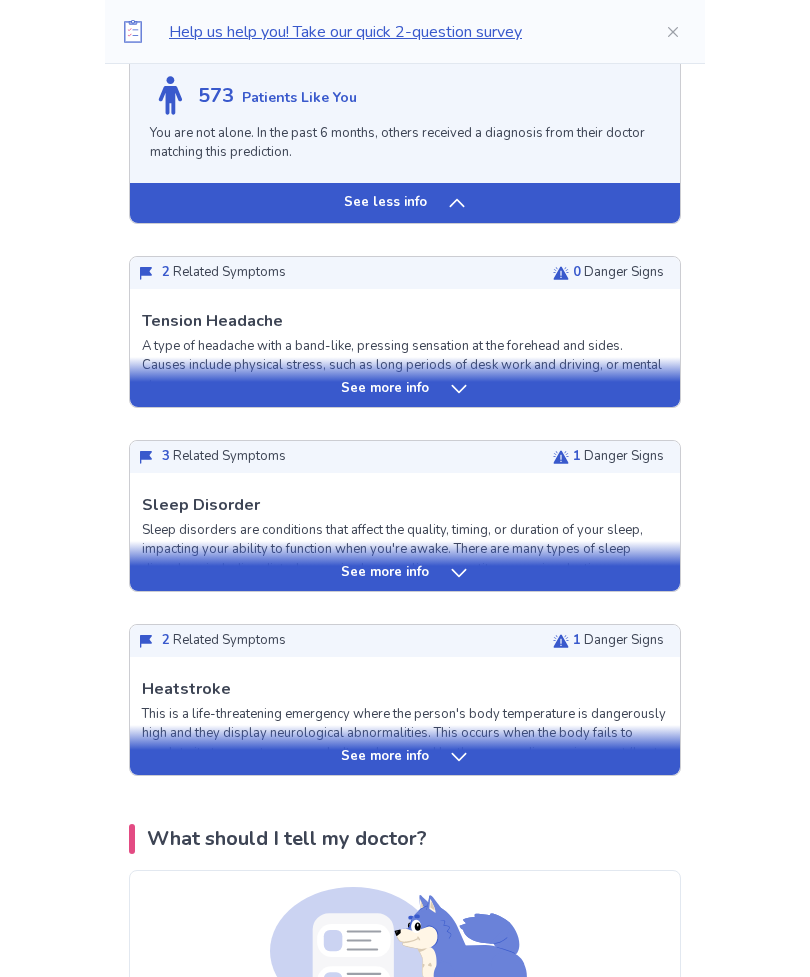 scroll, scrollTop: 4091, scrollLeft: 0, axis: vertical 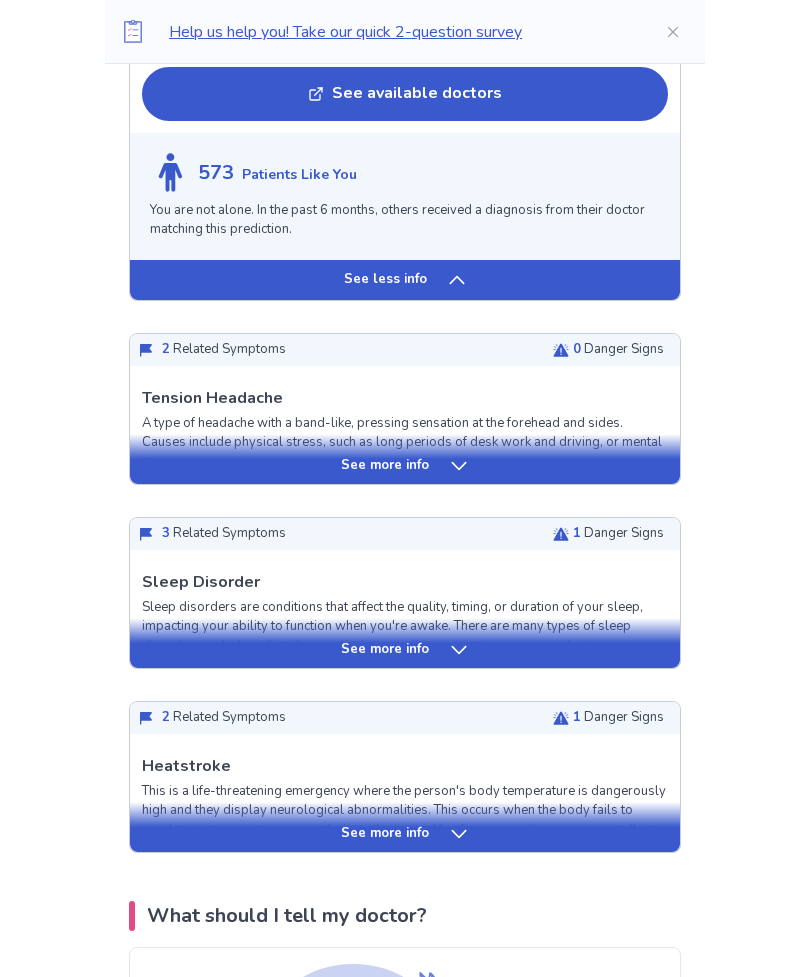 click on "Sleep Disorder Sleep disorders are conditions that affect the quality, timing, or duration of your sleep, impacting your ability to function when you're awake. There are many types of sleep disorders, including disturbances in sleep quality or quantity, excessive daytime sleepiness, abnormal behaviors during sleep, sleep disorders related to mental disorders, and more." at bounding box center [405, 633] 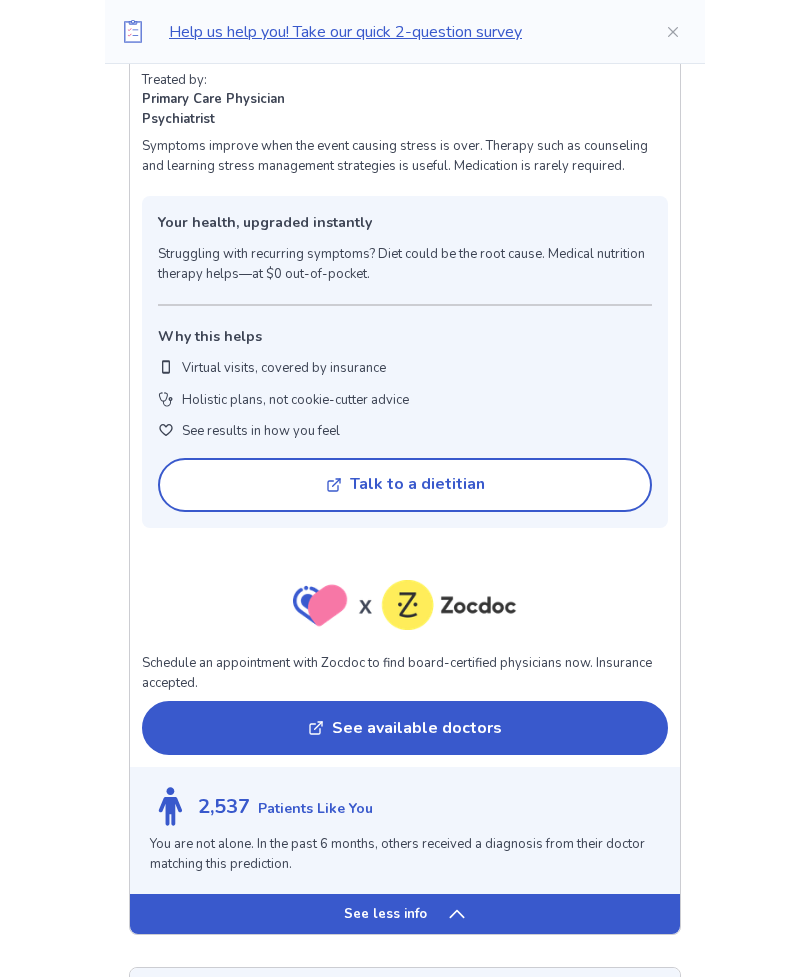 scroll, scrollTop: 0, scrollLeft: 0, axis: both 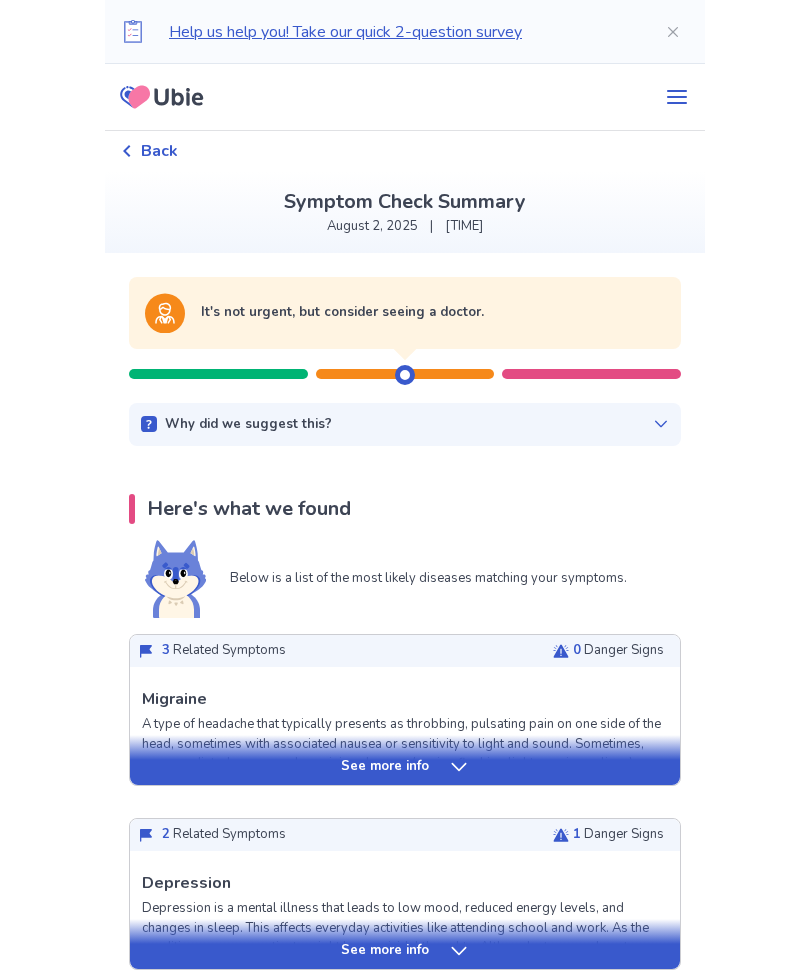 click on "Why did we suggest this?" at bounding box center (405, 425) 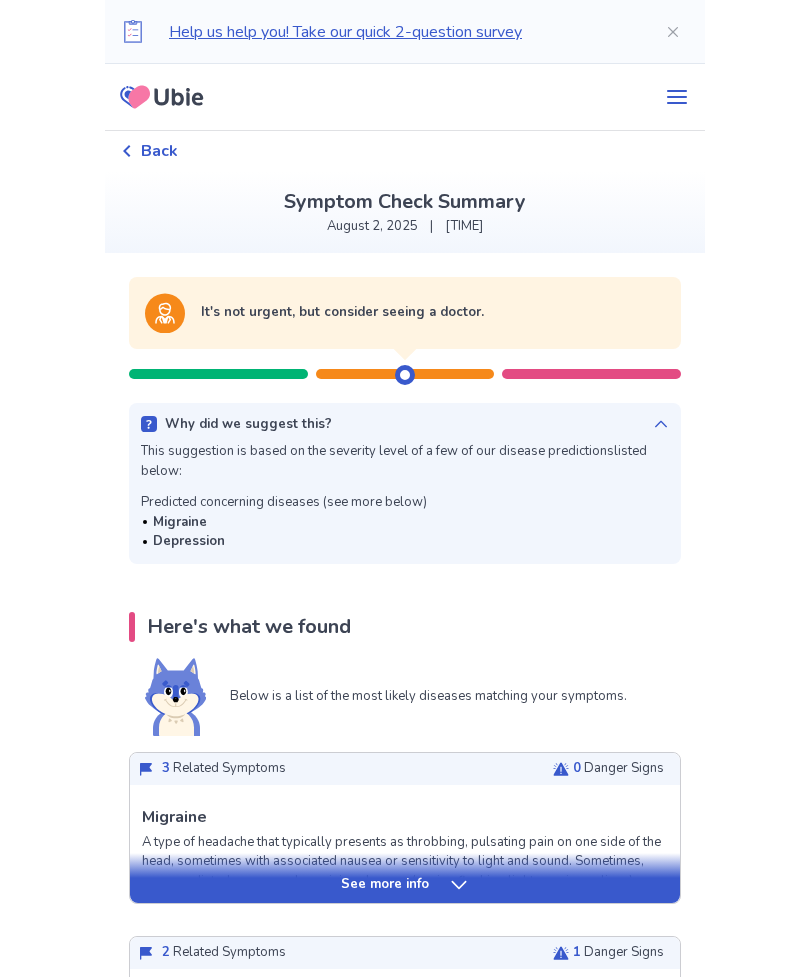 click on "Why did we suggest this?" at bounding box center (405, 425) 